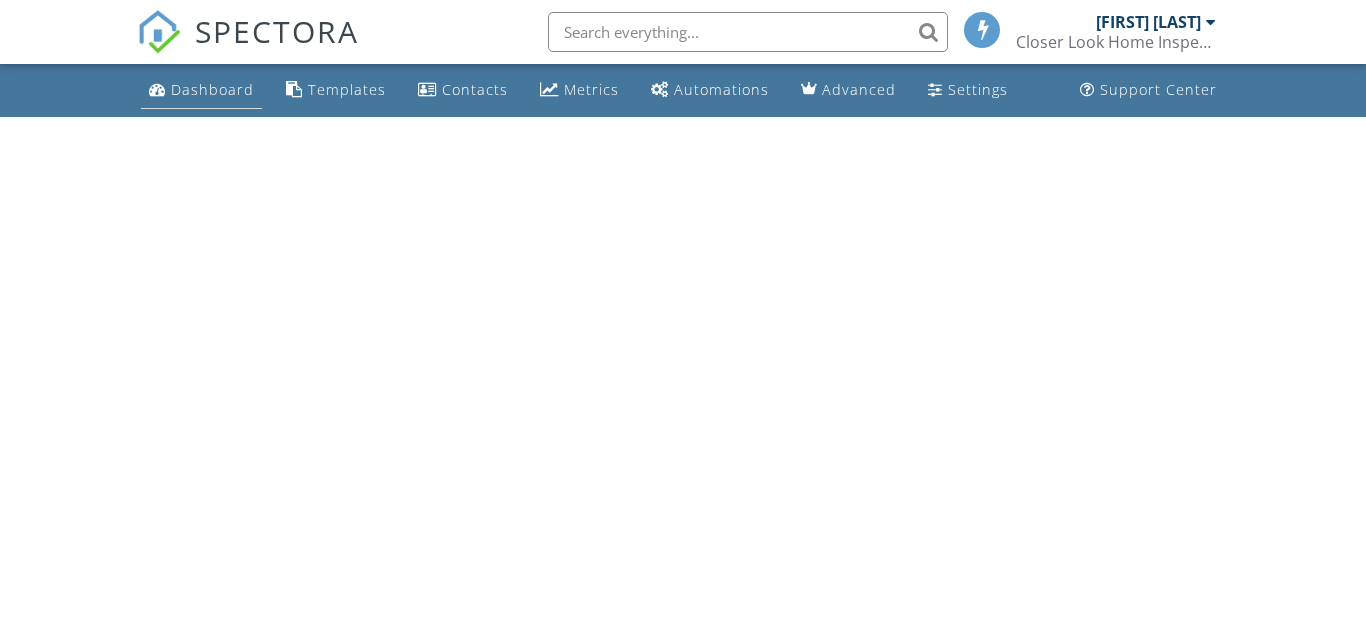 scroll, scrollTop: 0, scrollLeft: 0, axis: both 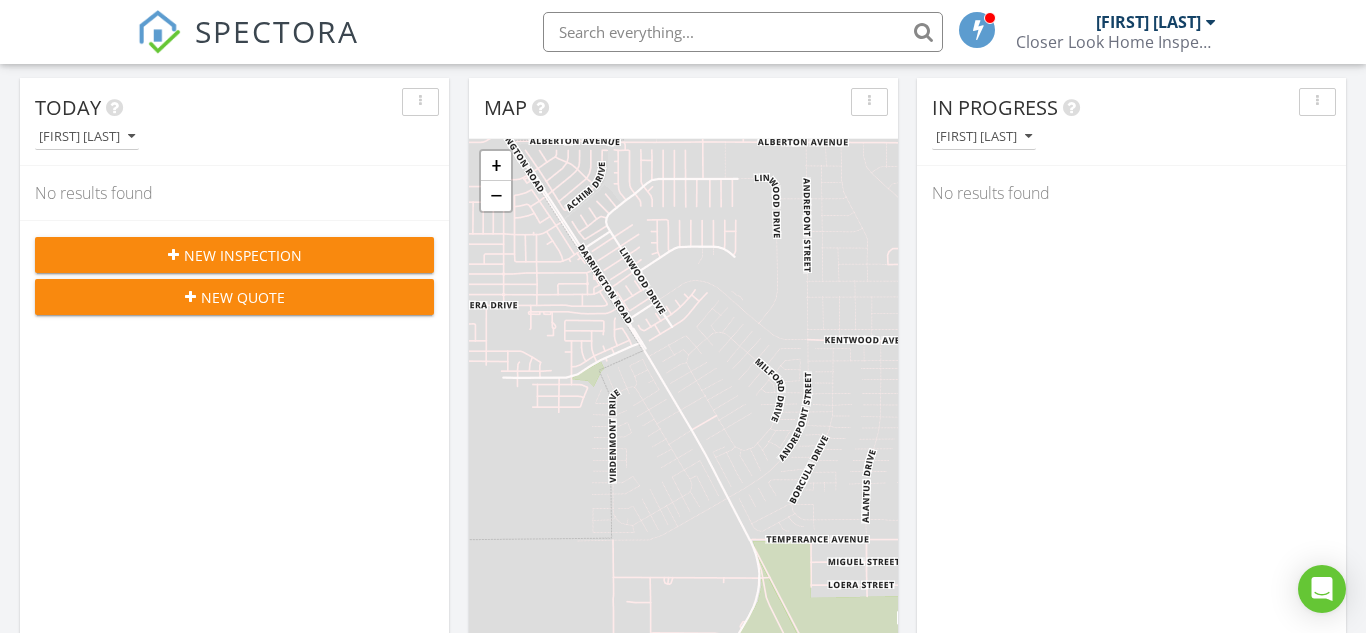 click on "New Inspection" at bounding box center [243, 255] 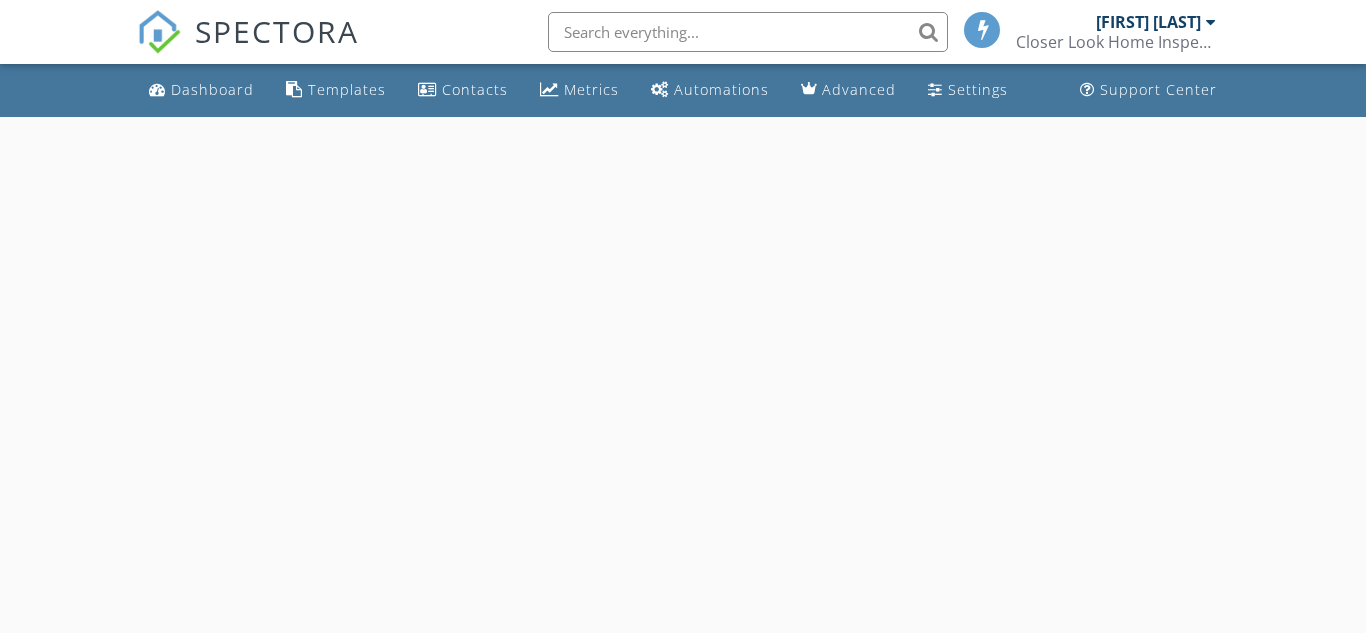scroll, scrollTop: 0, scrollLeft: 0, axis: both 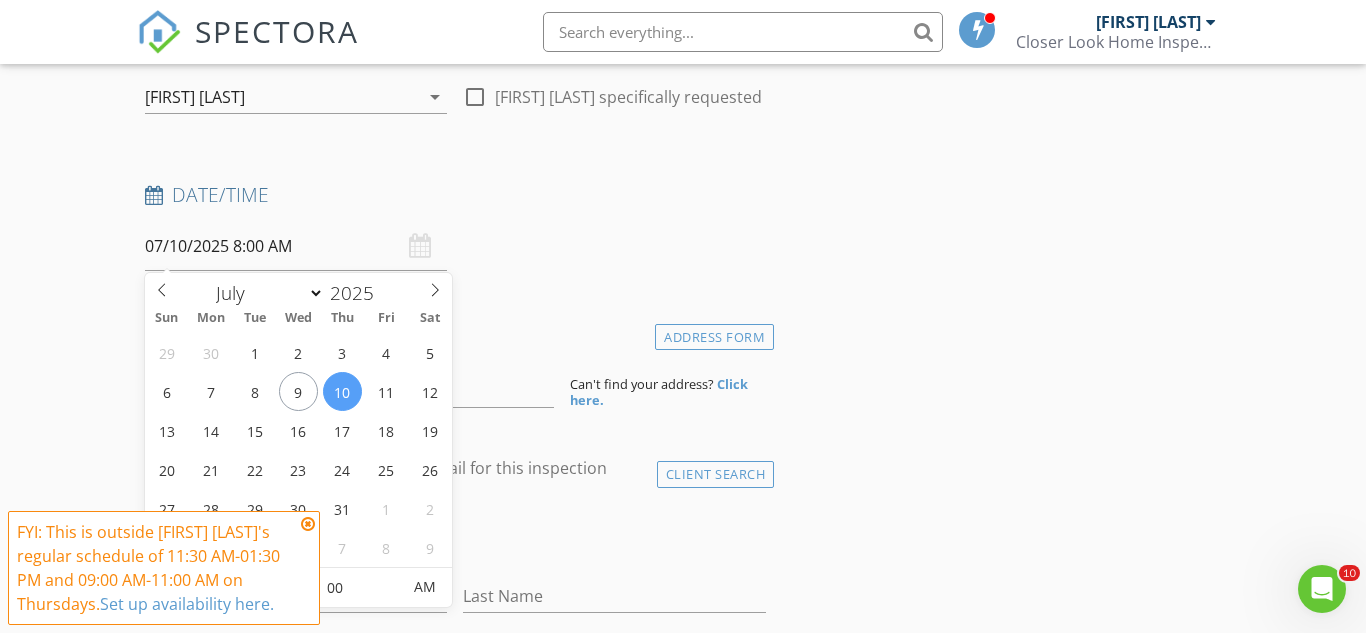click on "07/10/2025 8:00 AM" at bounding box center [296, 246] 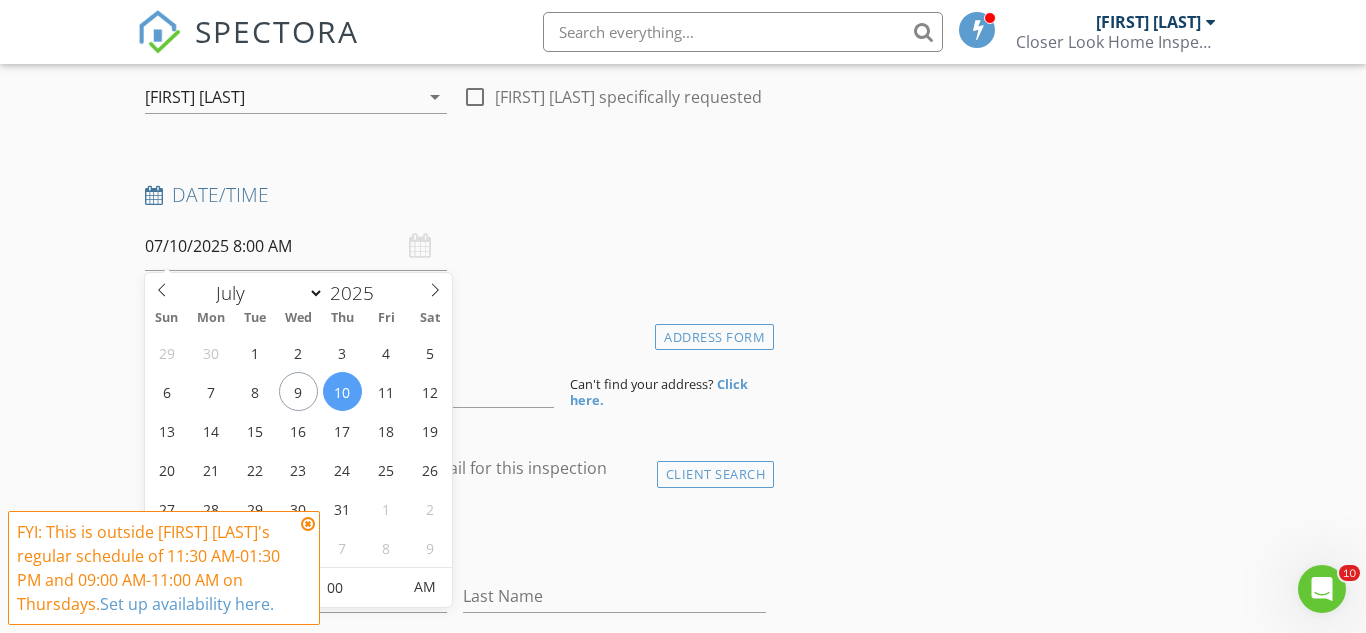 click on "07/10/2025 8:00 AM" at bounding box center (296, 246) 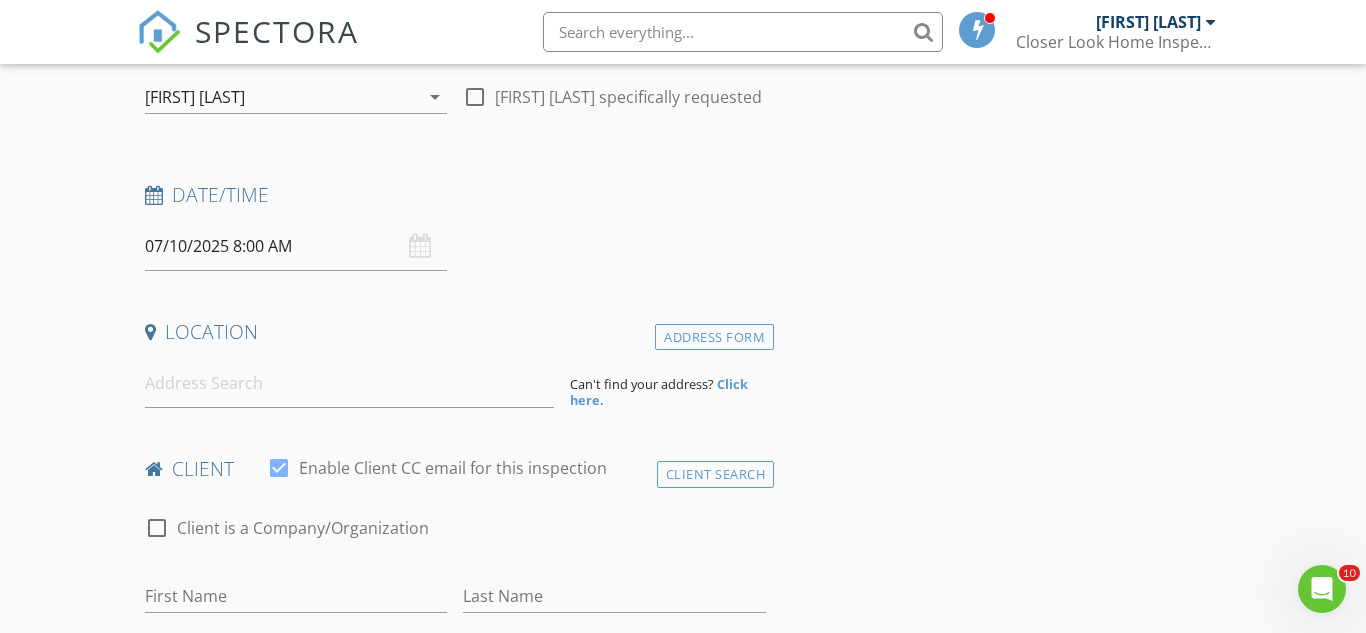 click on "07/10/2025 8:00 AM" at bounding box center [296, 246] 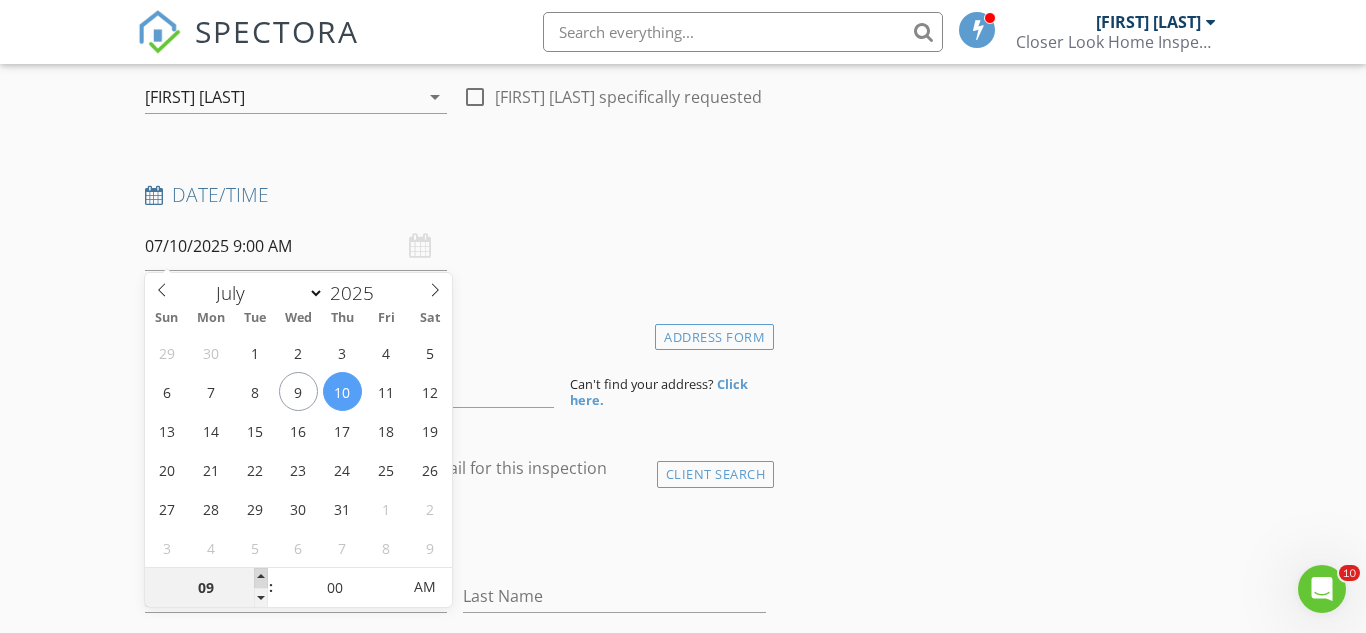 click at bounding box center (261, 578) 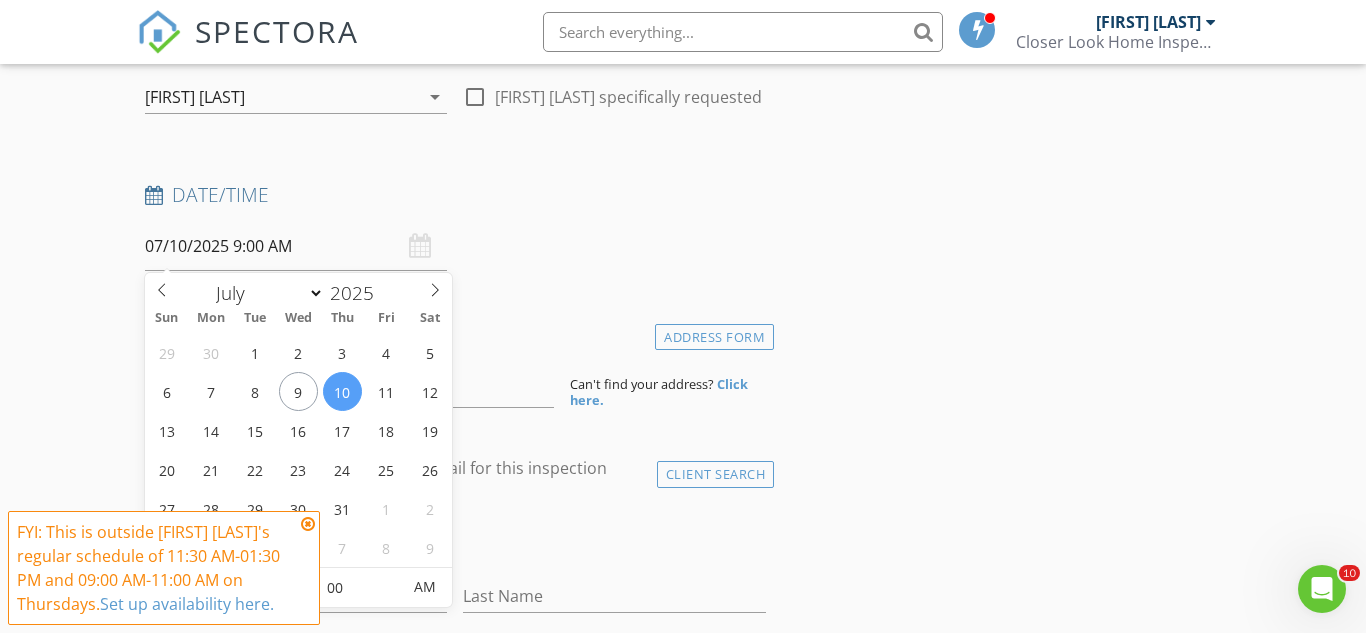 click on "07/10/2025 9:00 AM" at bounding box center [296, 246] 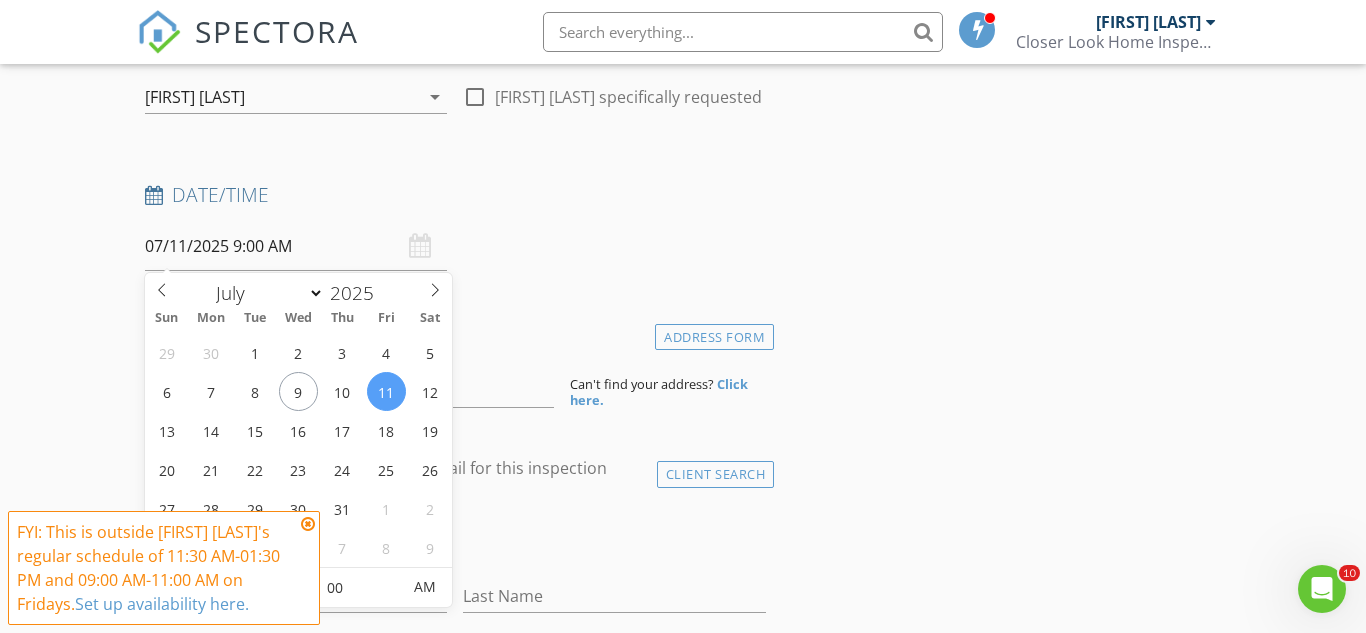 click on "Date/Time
07/11/2025 9:00 AM" at bounding box center (455, 226) 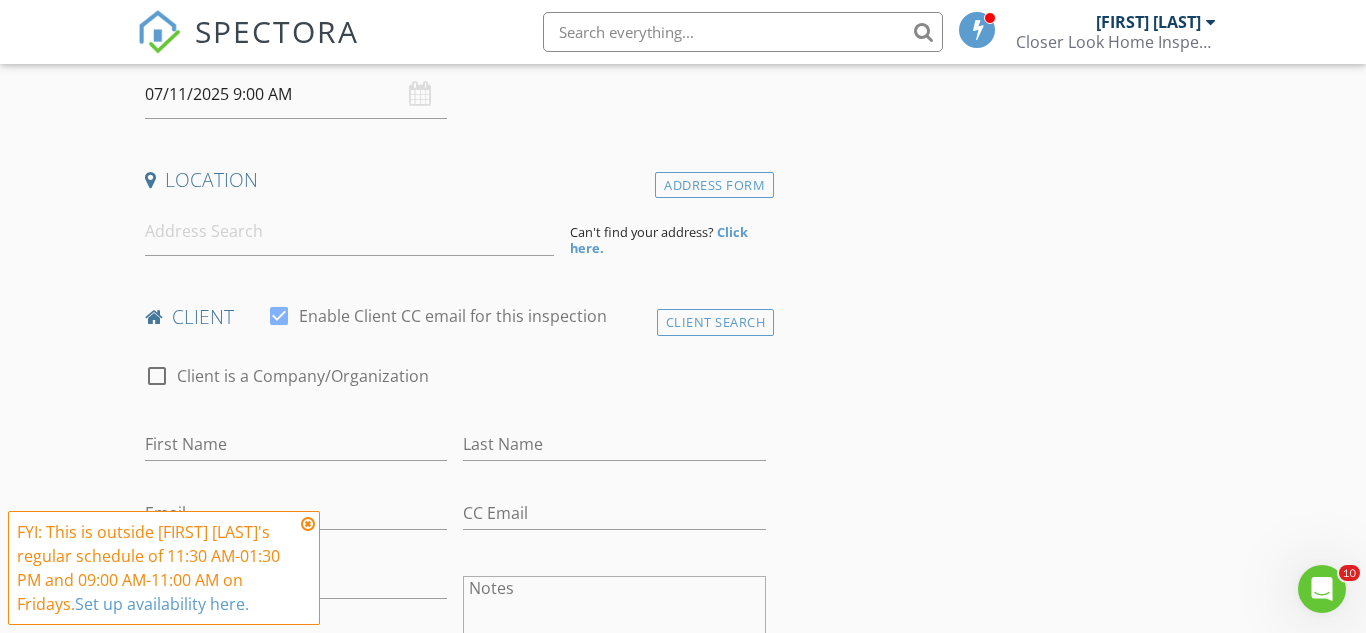 scroll, scrollTop: 385, scrollLeft: 0, axis: vertical 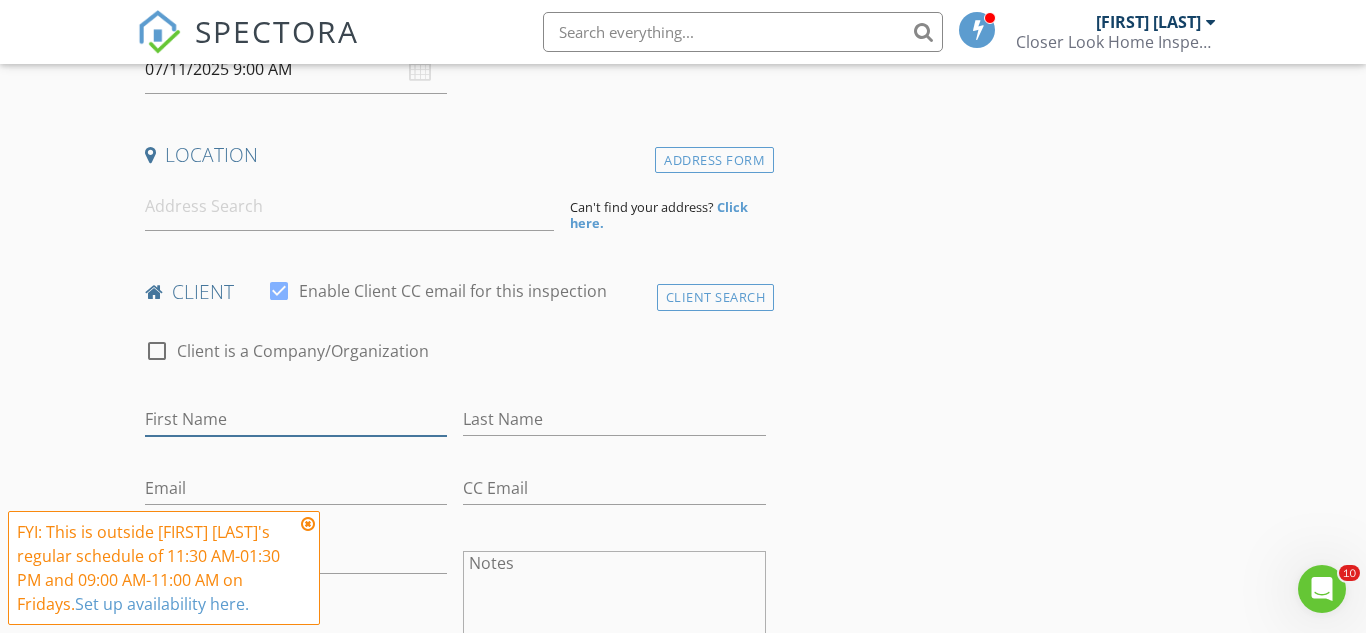 click on "First Name" at bounding box center (296, 419) 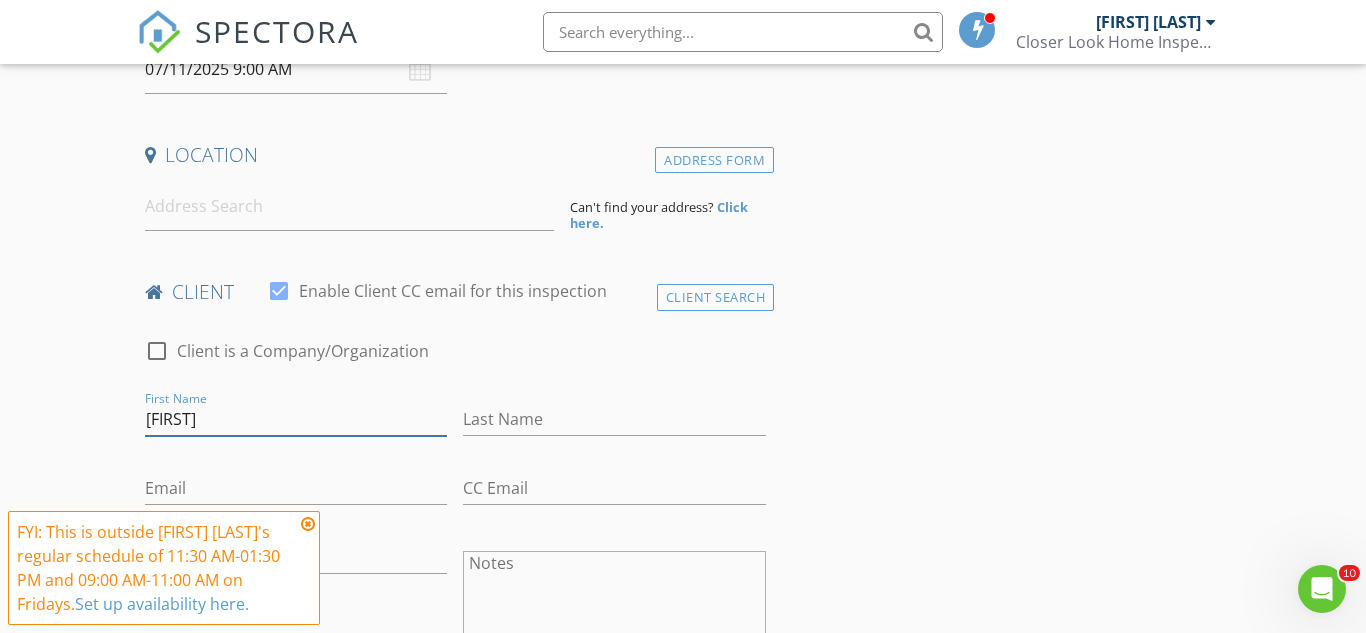 type on "[FIRST]" 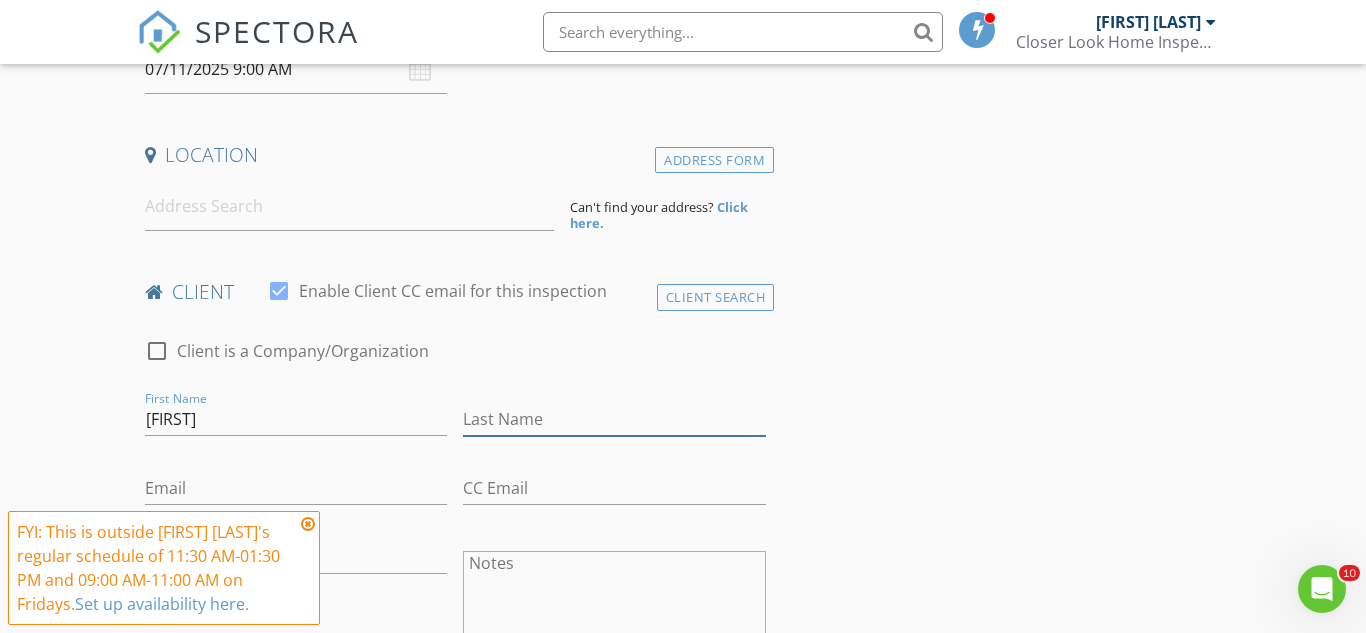 click on "Last Name" at bounding box center (614, 419) 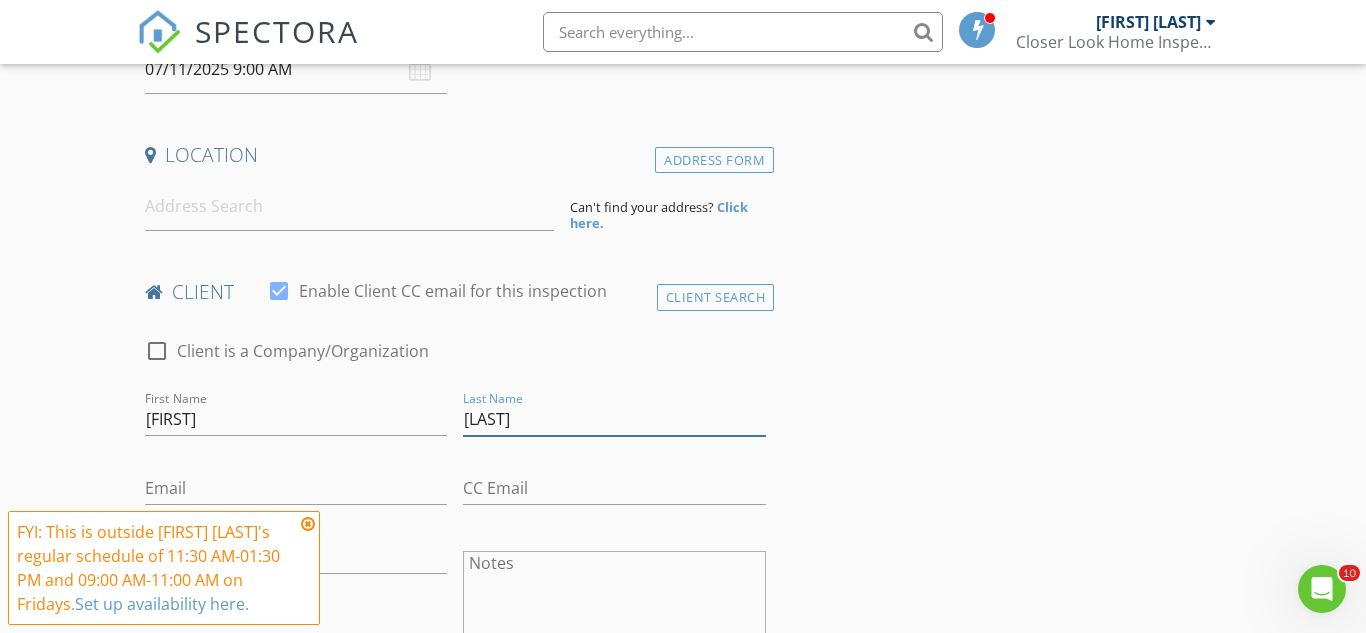 type on "[LAST]" 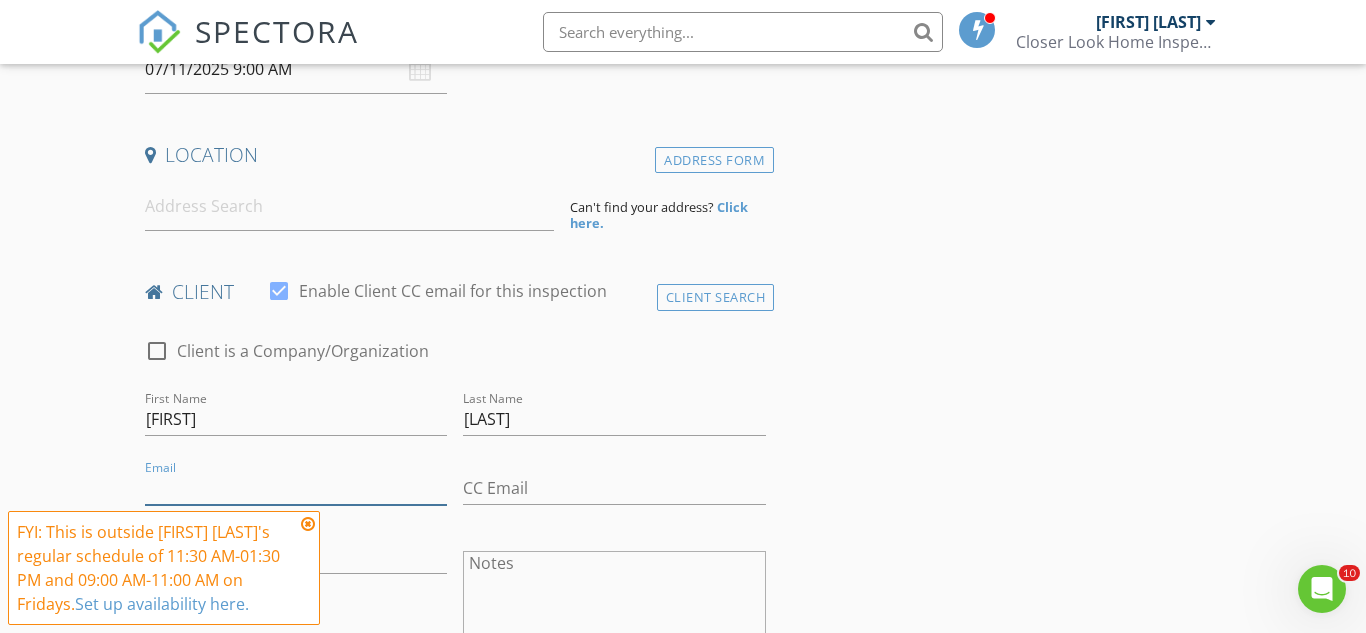click on "Email" at bounding box center [296, 488] 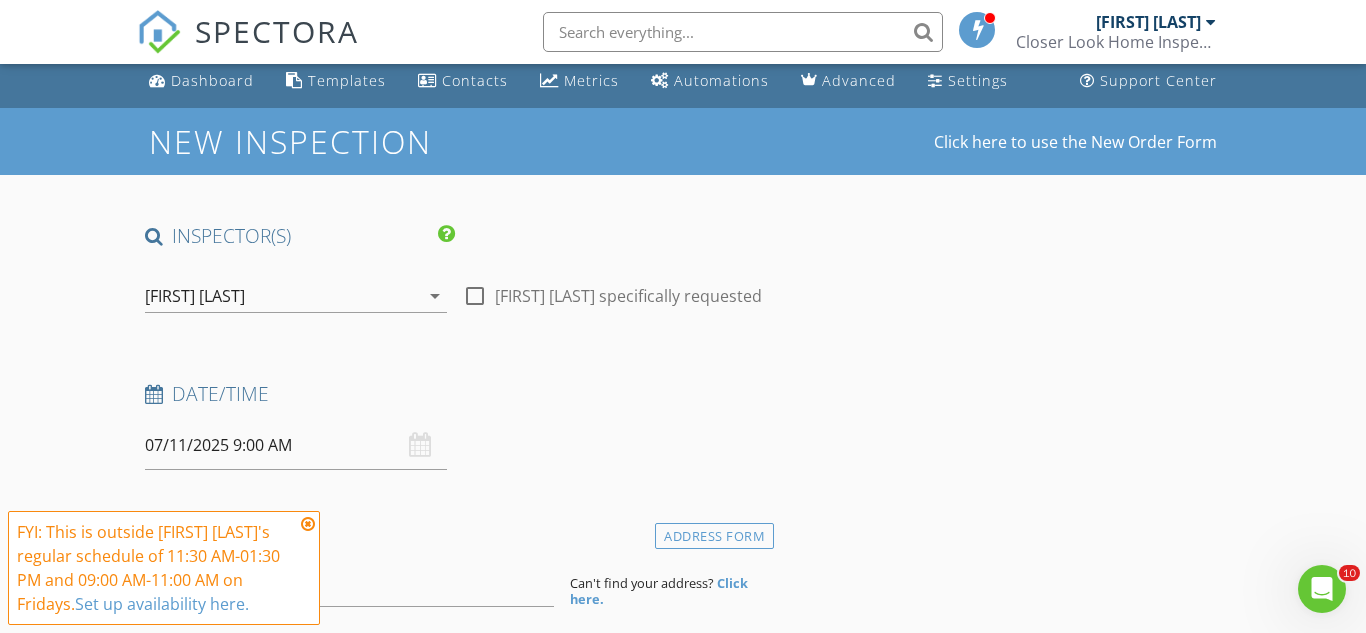 scroll, scrollTop: 8, scrollLeft: 0, axis: vertical 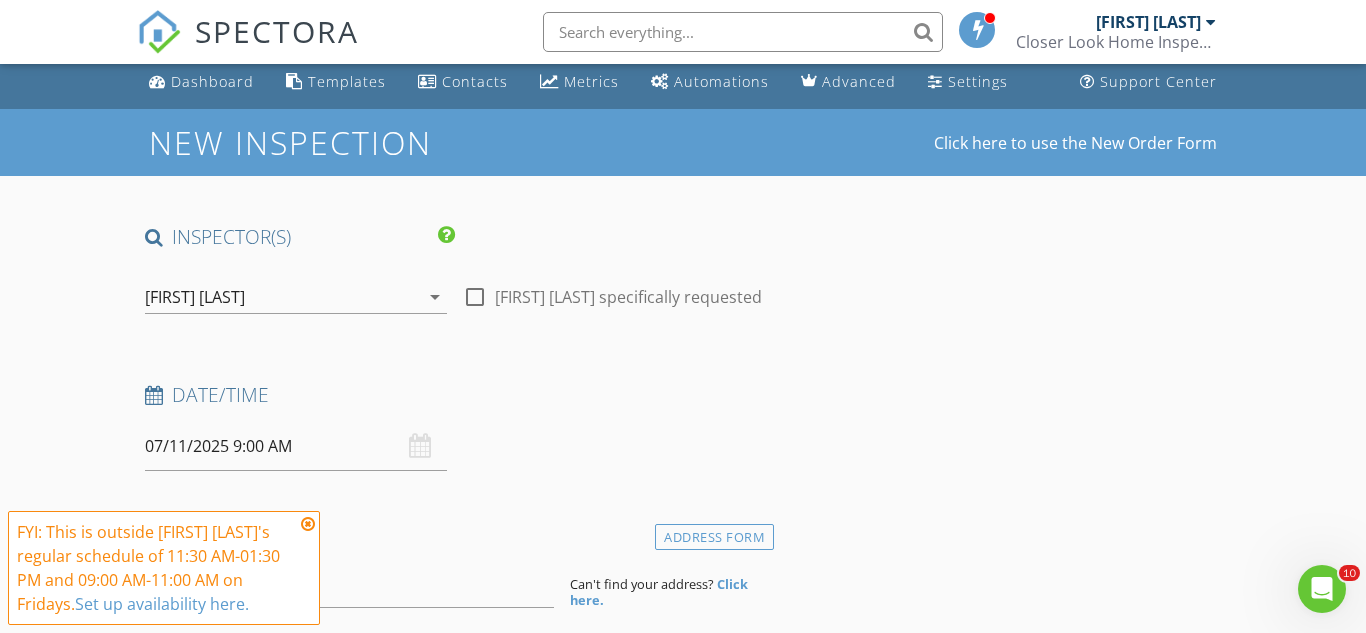 type on "DuranJack073@gmail.com" 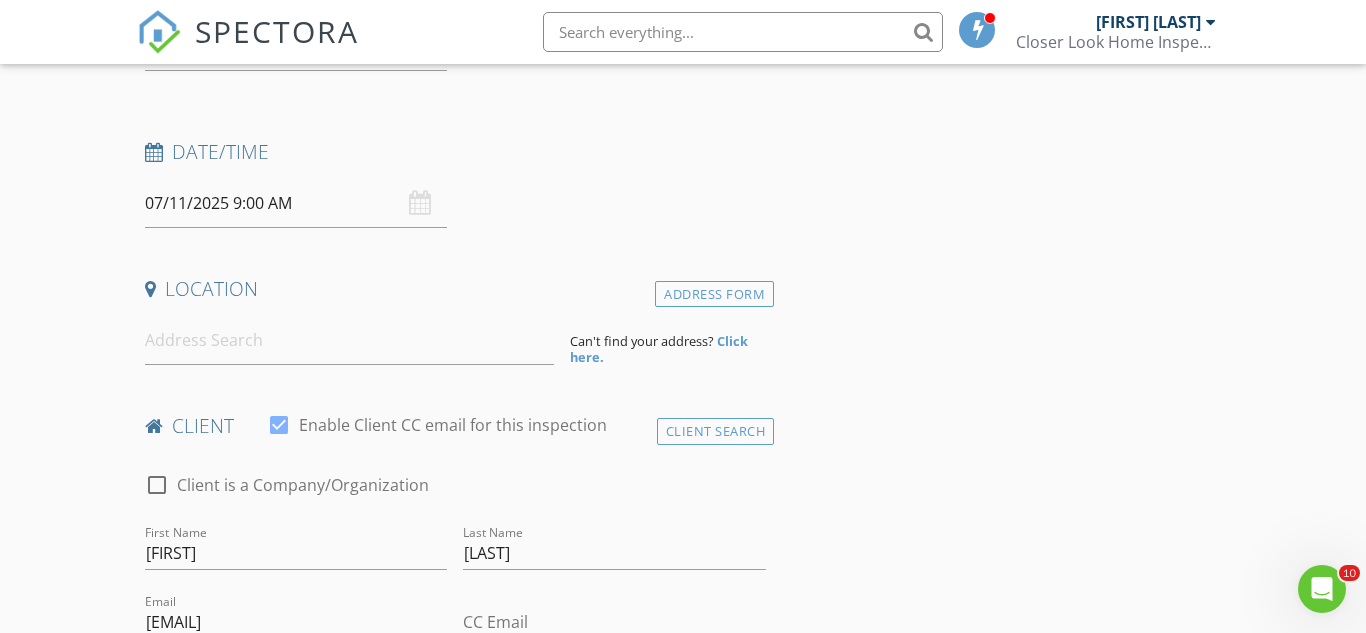 scroll, scrollTop: 299, scrollLeft: 0, axis: vertical 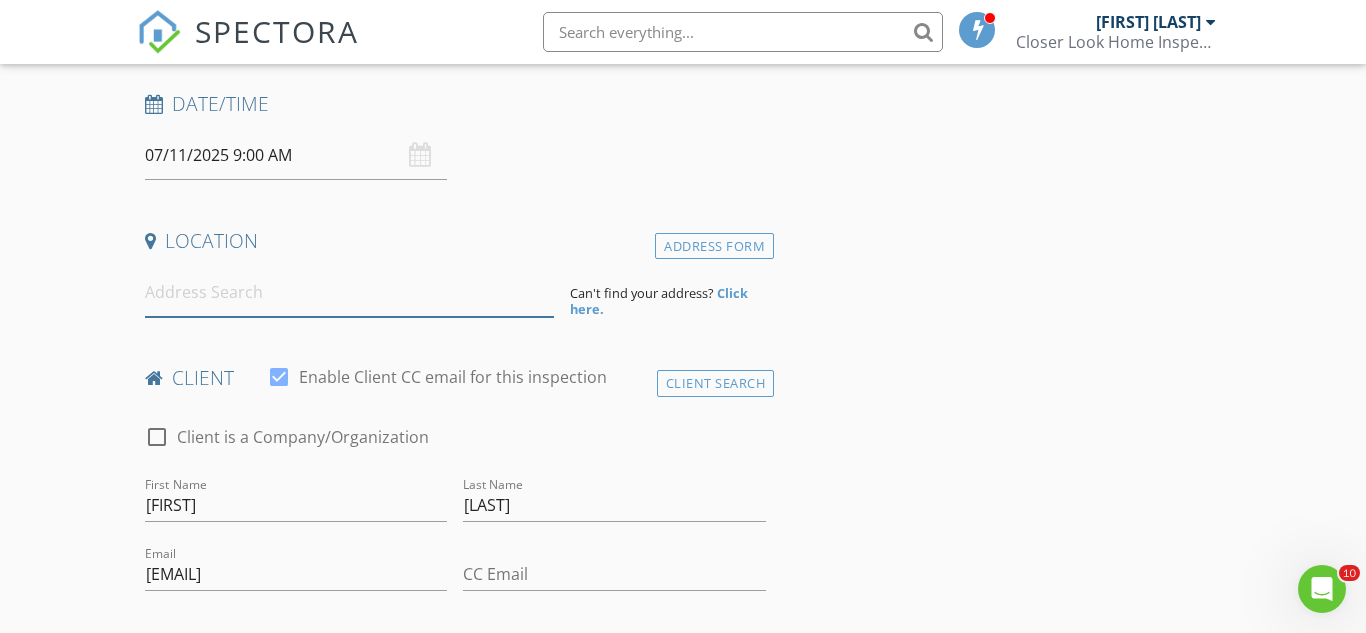 paste on "[NUMBER] [STREET]" 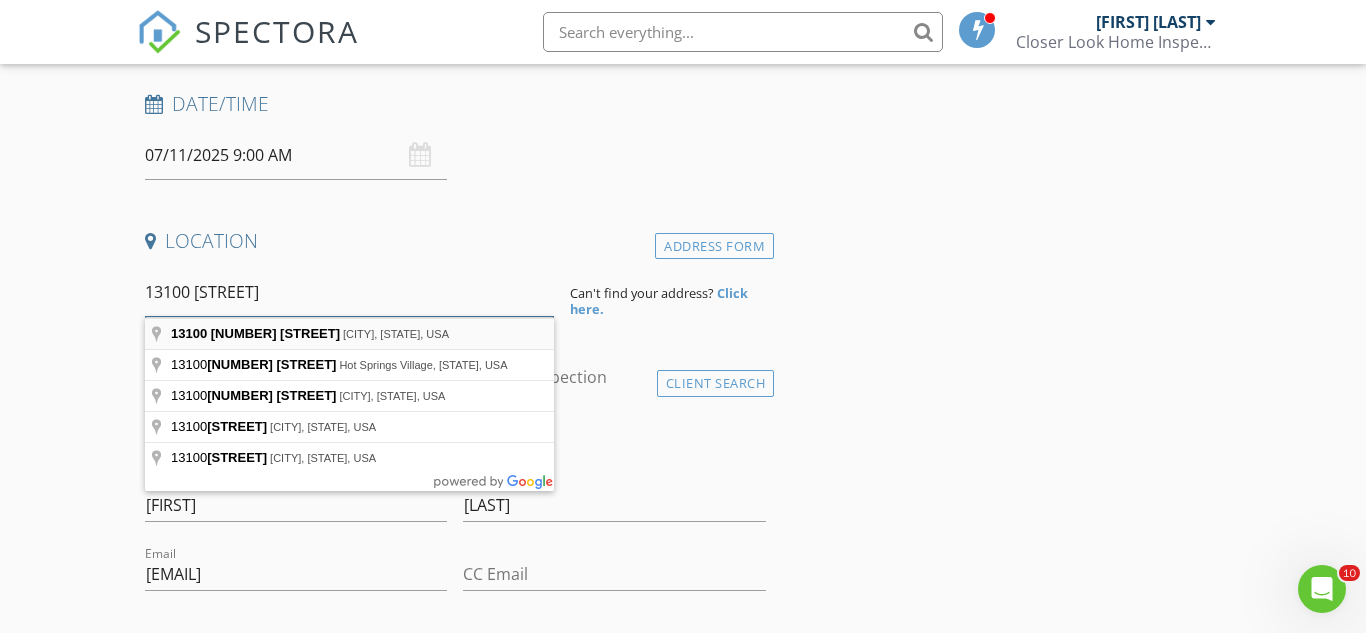 type on "[NUMBER] [STREET]" 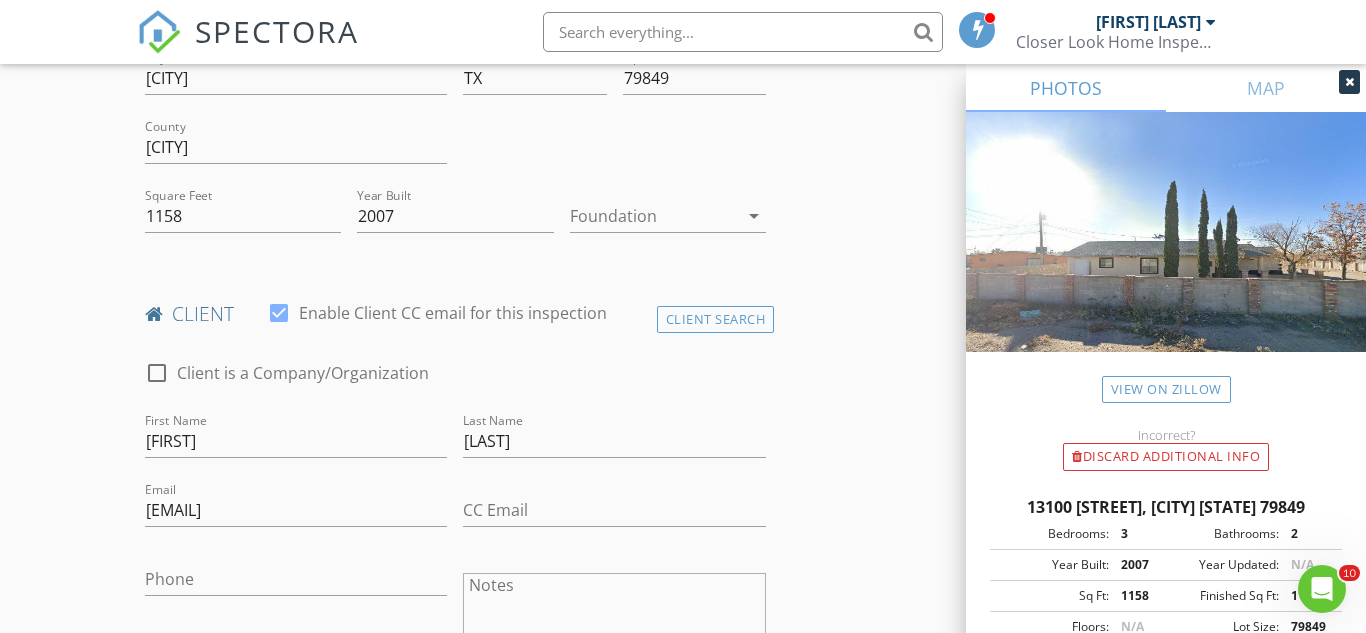 click on "New Inspection
Click here to use the New Order Form
INSPECTOR(S)
check_box   Asheigh Flores   PRIMARY   Asheigh Flores arrow_drop_down   check_box_outline_blank Asheigh Flores specifically requested
Date/Time
07/11/2025 9:00 AM
Location
Address Search       Address 13100 Violeta Ln   Unit   City San Elizario   State TX   Zip 79849   County El Paso     Square Feet 1158   Year Built 2007   Foundation arrow_drop_down
client
check_box Enable Client CC email for this inspection   Client Search     check_box_outline_blank Client is a Company/Organization     First Name Joaquin   Last Name Duran   Email DuranJack073@gmail.com   CC Email   Phone           Notes   Private Notes
ADD ADDITIONAL client
SERVICES
check_box_outline_blank   Essential Home Inspection" at bounding box center [683, 1225] 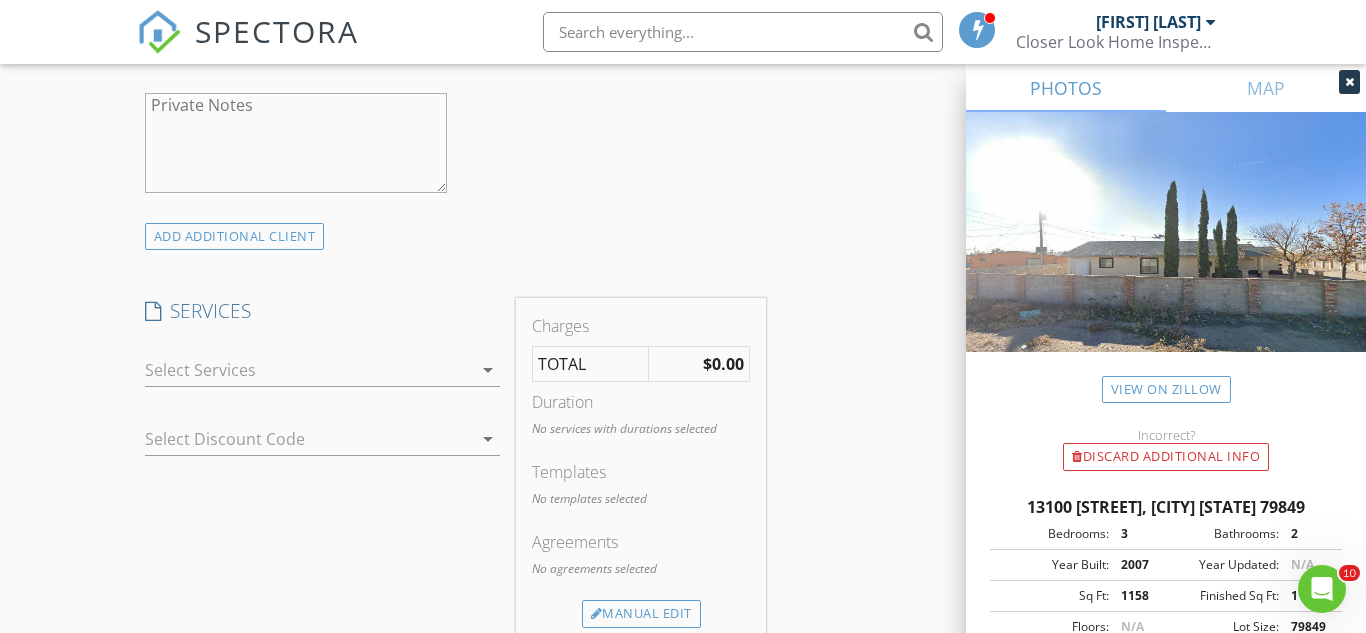 scroll, scrollTop: 1498, scrollLeft: 0, axis: vertical 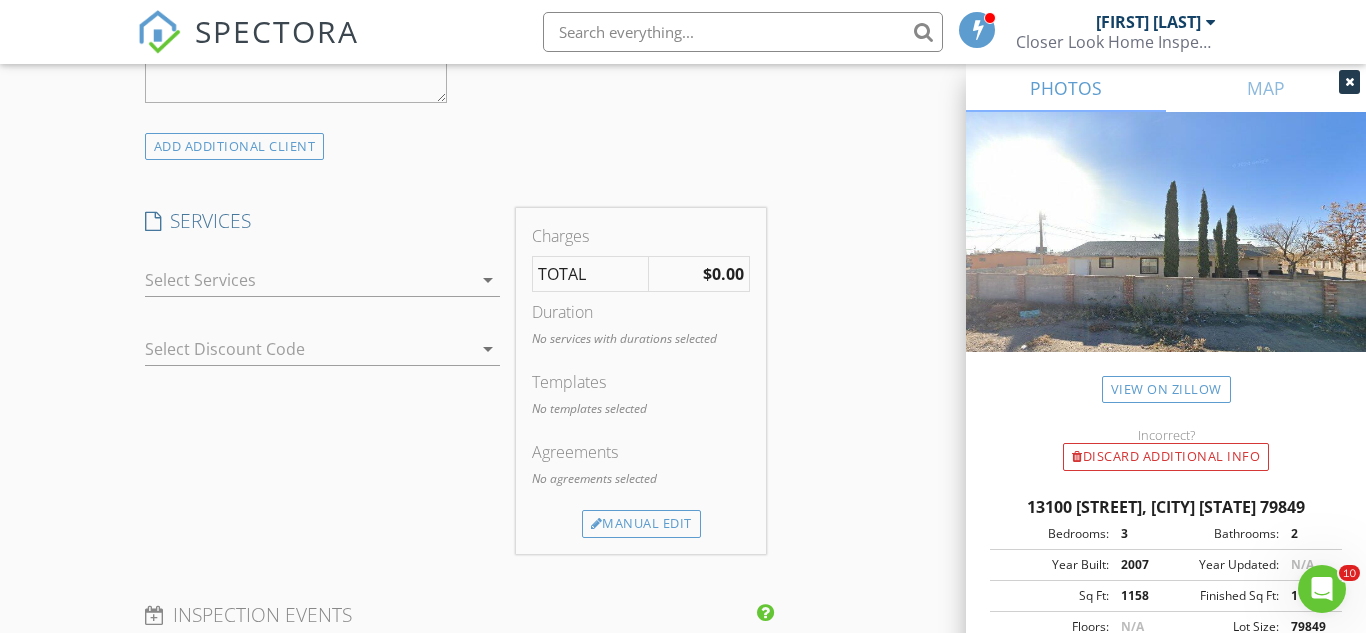 click at bounding box center [309, 280] 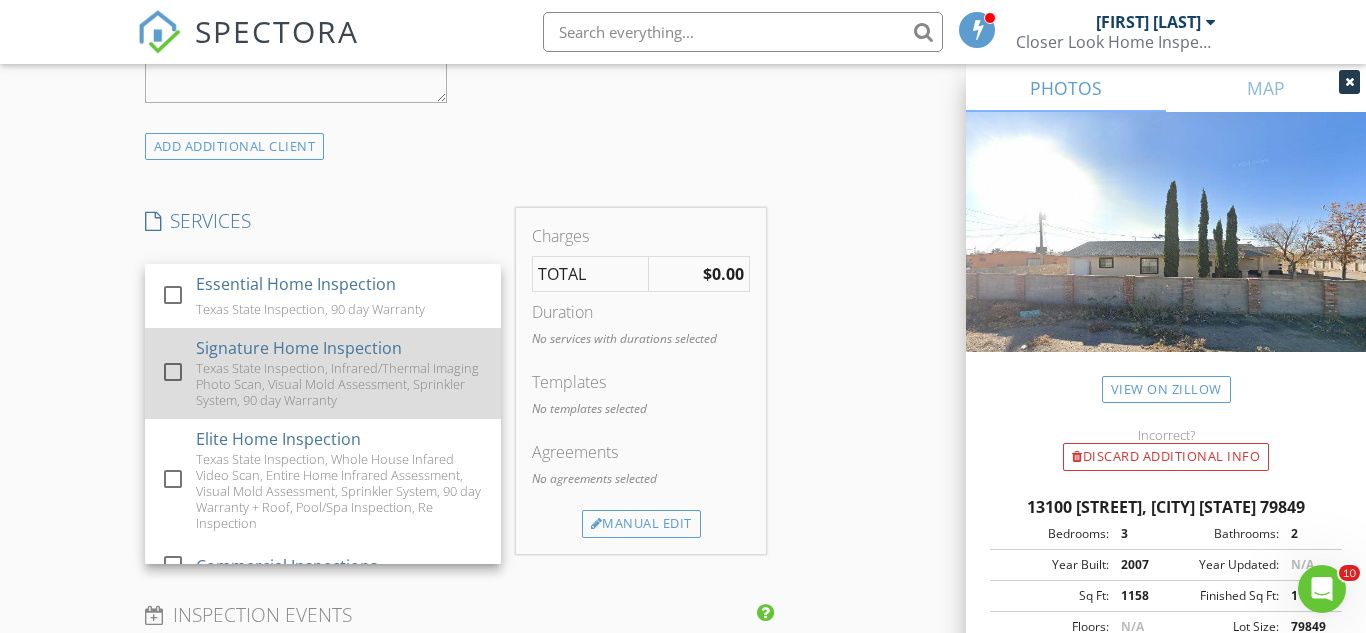 click on "Texas State Inspection, Infrared/Thermal Imaging Photo Scan, Visual Mold Assessment, Sprinkler System, 90 day Warranty" at bounding box center [340, 384] 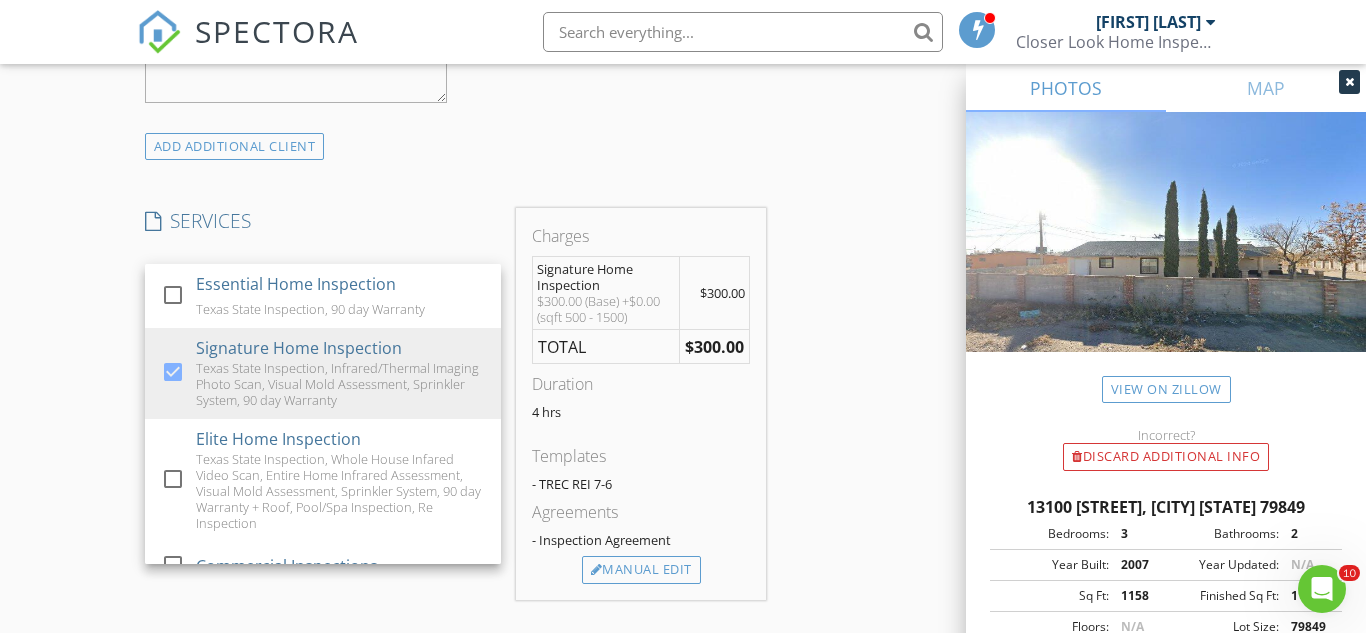 click on "New Inspection
Click here to use the New Order Form
INSPECTOR(S)
check_box   Asheigh Flores   PRIMARY   Asheigh Flores arrow_drop_down   check_box_outline_blank Asheigh Flores specifically requested
Date/Time
07/11/2025 9:00 AM
Location
Address Search       Address 13100 Violeta Ln   Unit   City San Elizario   State TX   Zip 79849   County El Paso     Square Feet 1158   Year Built 2007   Foundation arrow_drop_down     Asheigh Flores     15.3 miles     (31 minutes)
client
check_box Enable Client CC email for this inspection   Client Search     check_box_outline_blank Client is a Company/Organization     First Name Joaquin   Last Name Duran   Email DuranJack073@gmail.com   CC Email   Phone           Notes   Private Notes
ADD ADDITIONAL client
SERVICES" at bounding box center [683, 431] 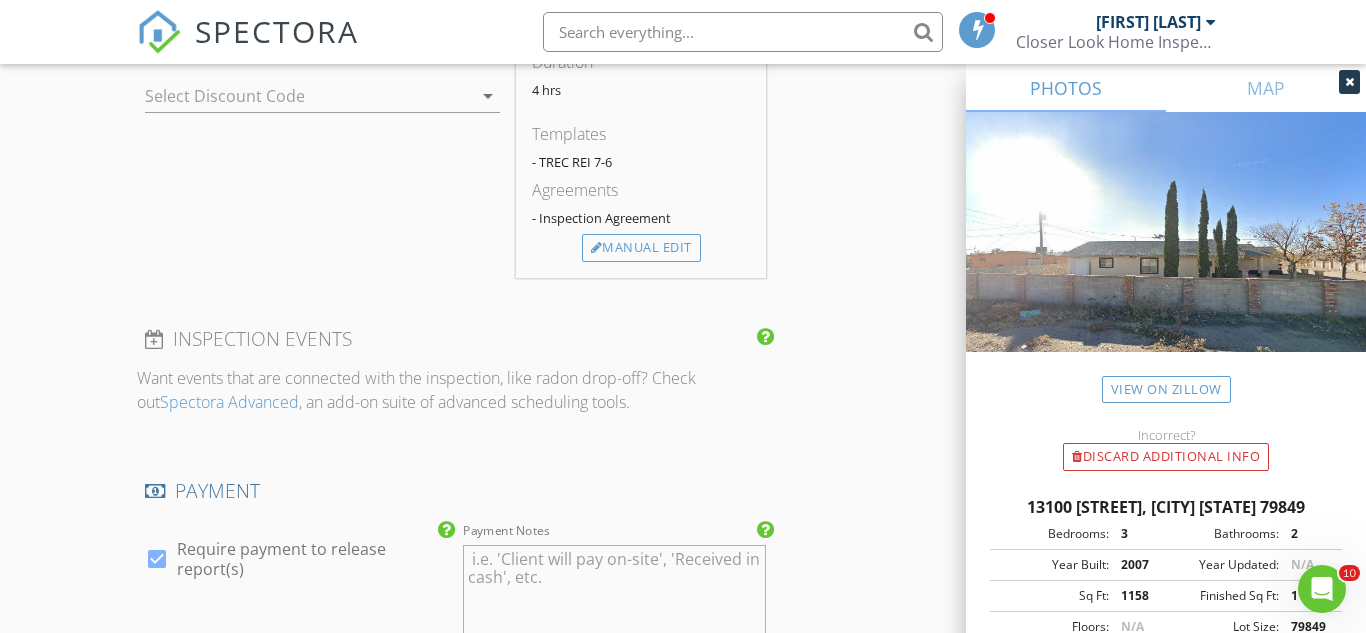 scroll, scrollTop: 1883, scrollLeft: 0, axis: vertical 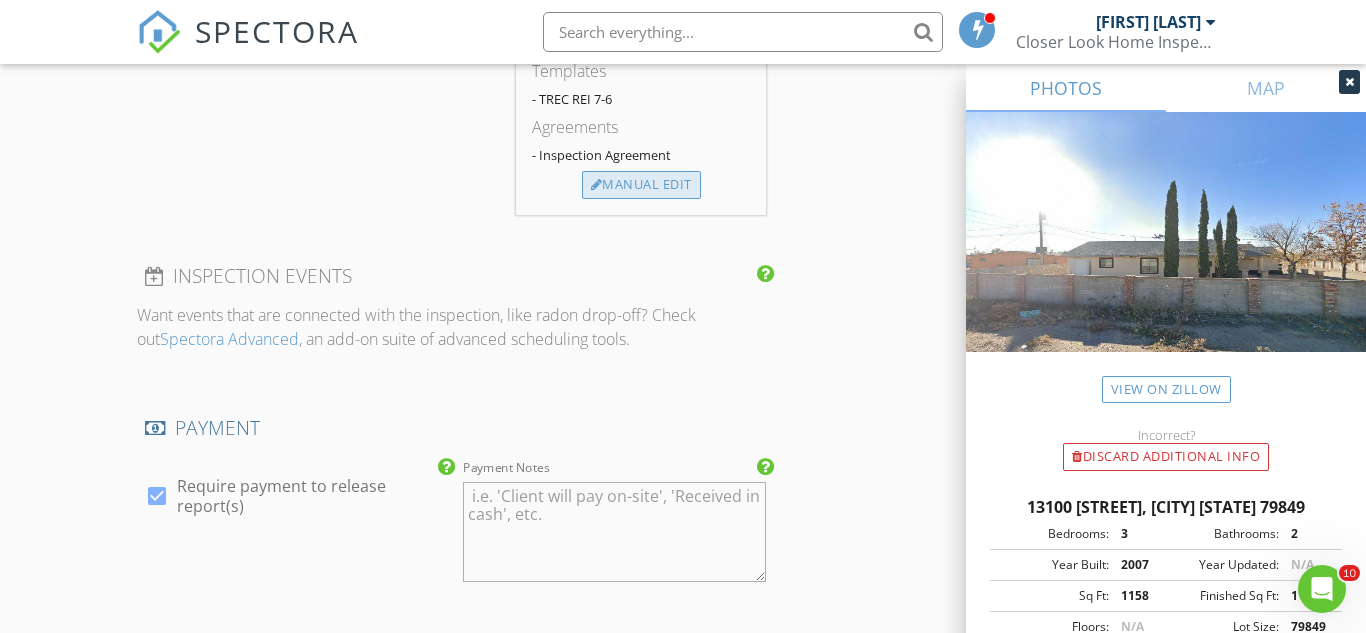 click on "Manual Edit" at bounding box center [641, 185] 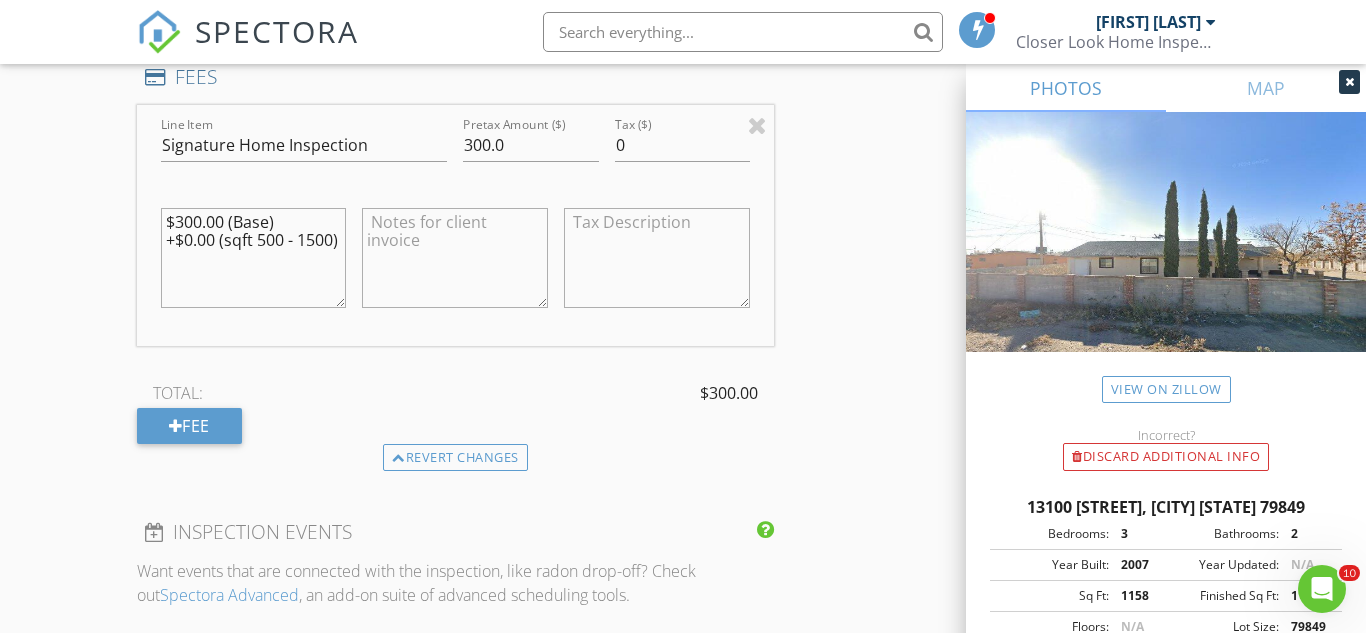 scroll, scrollTop: 1784, scrollLeft: 0, axis: vertical 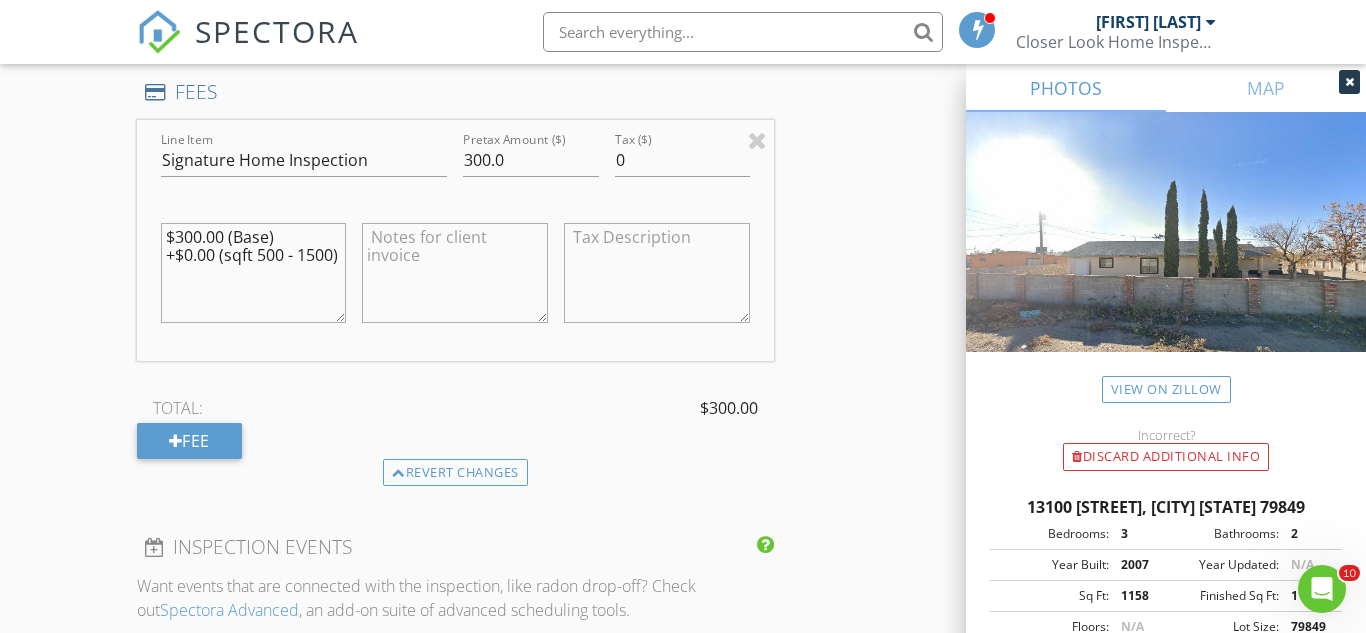 click on "$300.00 (Base)
+$0.00 (sqft 500 - 1500)" at bounding box center [254, 273] 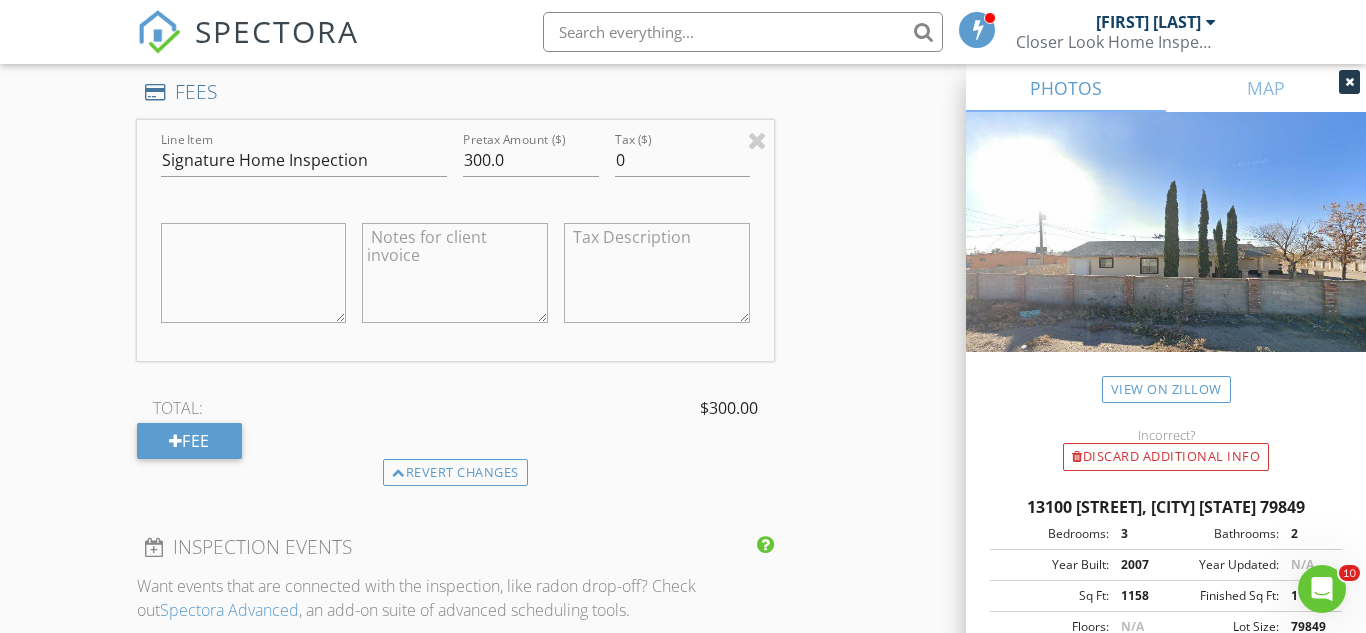 type 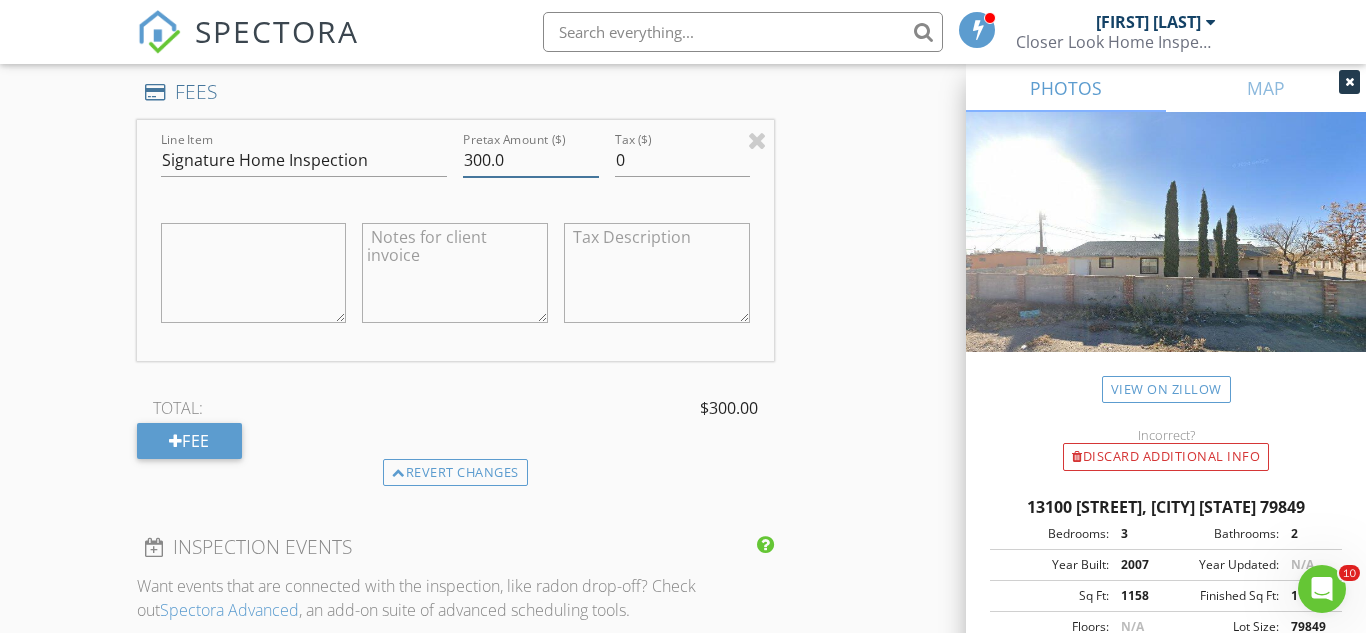 click on "300.0" at bounding box center (530, 160) 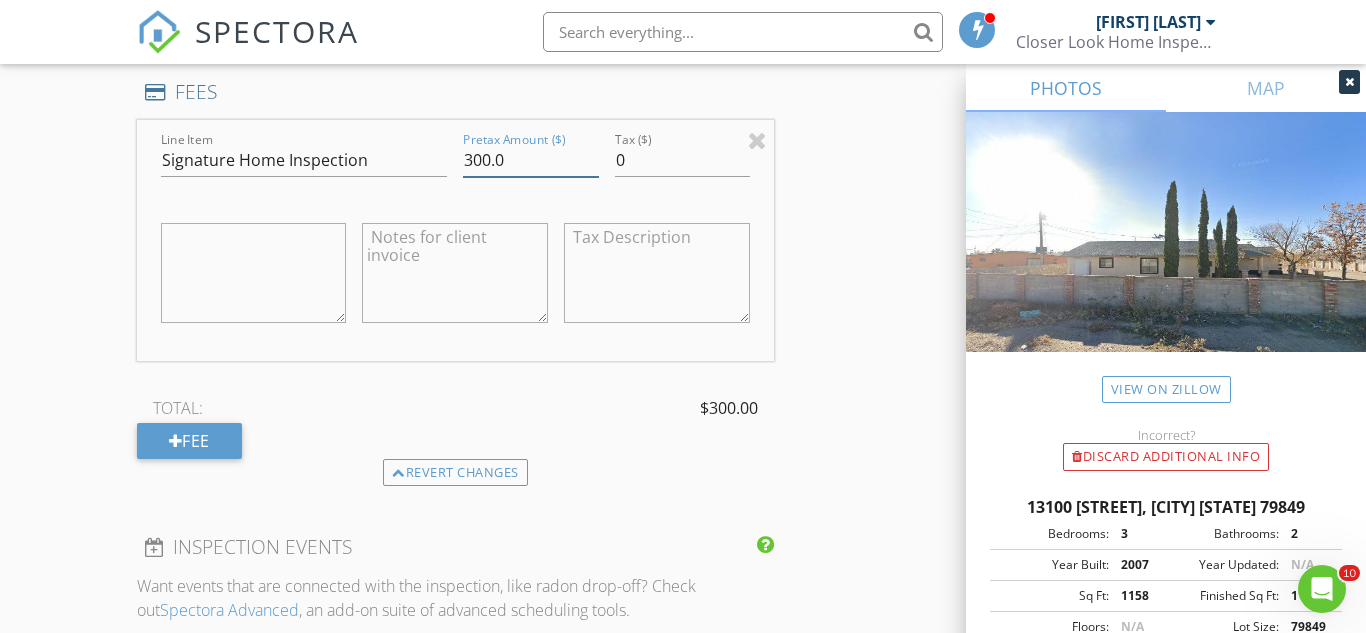 click on "300.0" at bounding box center (530, 160) 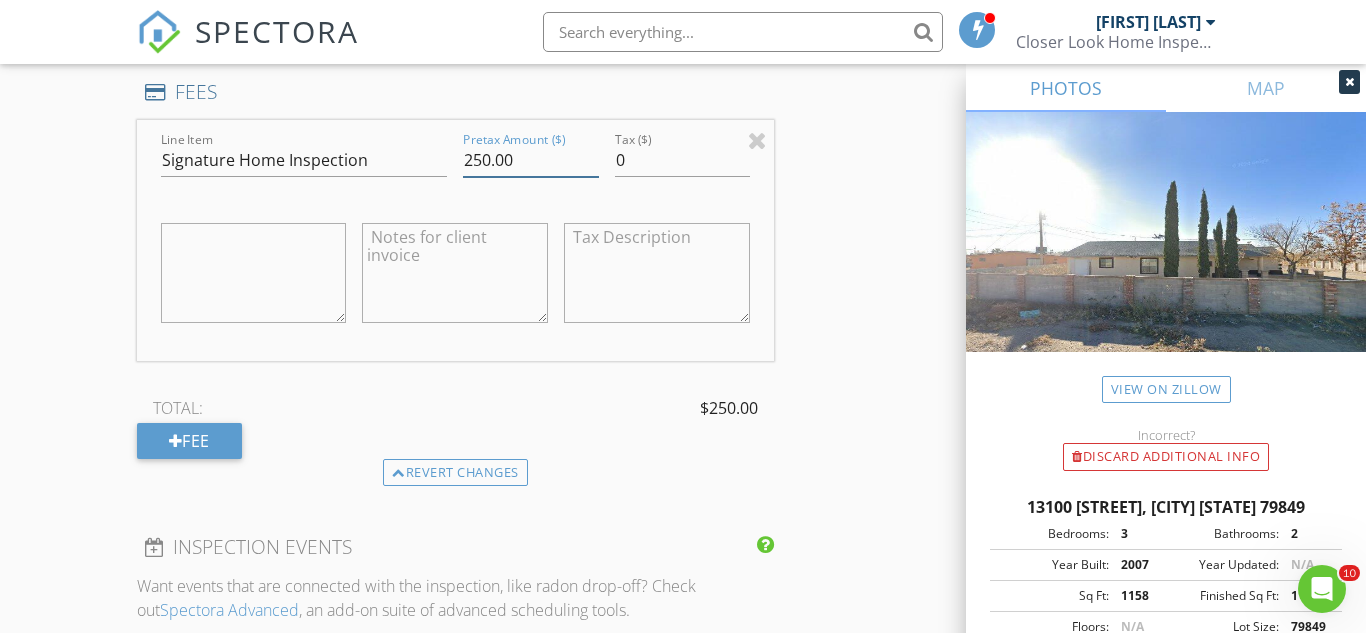 type on "250.00" 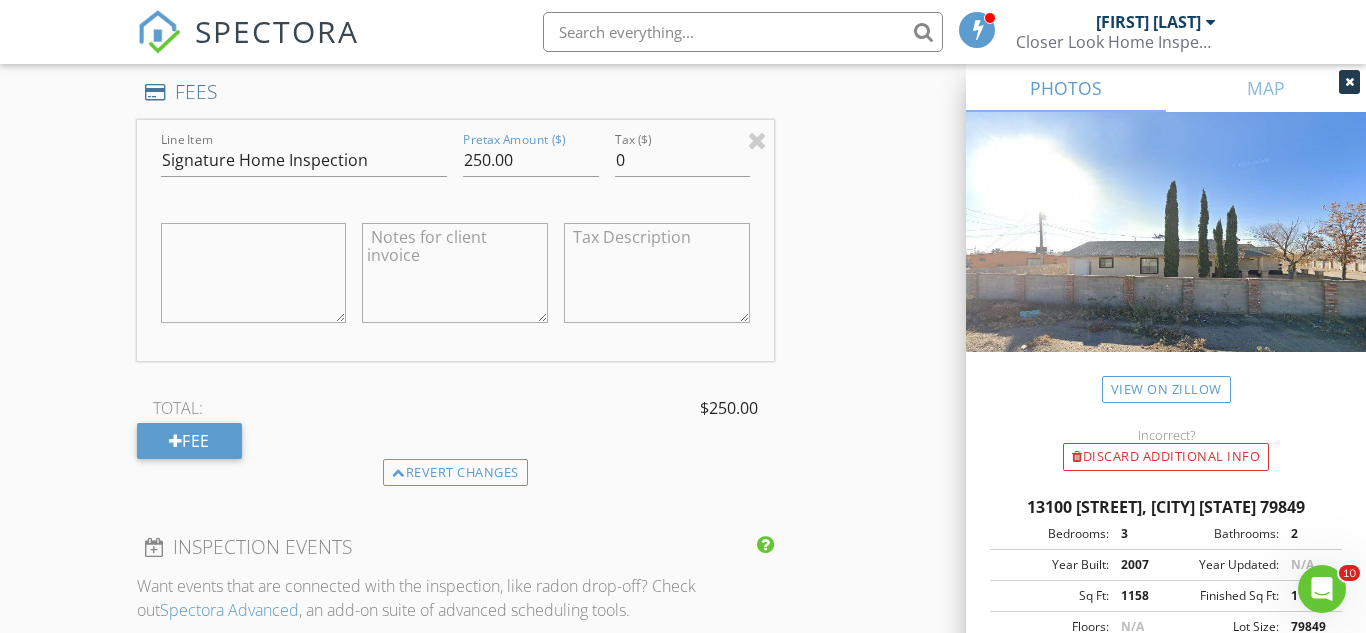 click on "INSPECTOR(S)
check_box   Asheigh Flores   PRIMARY   Asheigh Flores arrow_drop_down   check_box_outline_blank Asheigh Flores specifically requested
Date/Time
07/11/2025 9:00 AM
Location
Address Search       Address 13100 Violeta Ln   Unit   City San Elizario   State TX   Zip 79849   County El Paso     Square Feet 1158   Year Built 2007   Foundation arrow_drop_down     Asheigh Flores     15.3 miles     (31 minutes)
client
check_box Enable Client CC email for this inspection   Client Search     check_box_outline_blank Client is a Company/Organization     First Name Joaquin   Last Name Duran   Email DuranJack073@gmail.com   CC Email   Phone           Notes   Private Notes
ADD ADDITIONAL client
SERVICES
check_box_outline_blank   Essential Home Inspection   check_box" at bounding box center [683, 264] 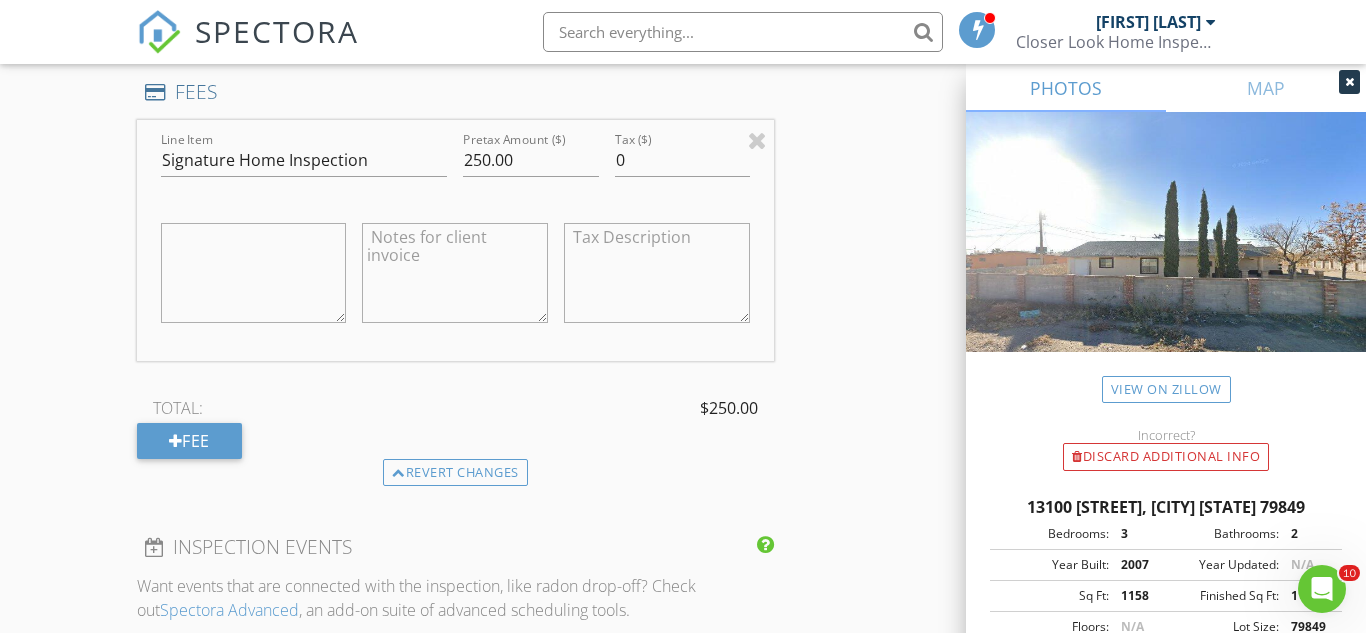 scroll, scrollTop: 1107, scrollLeft: 0, axis: vertical 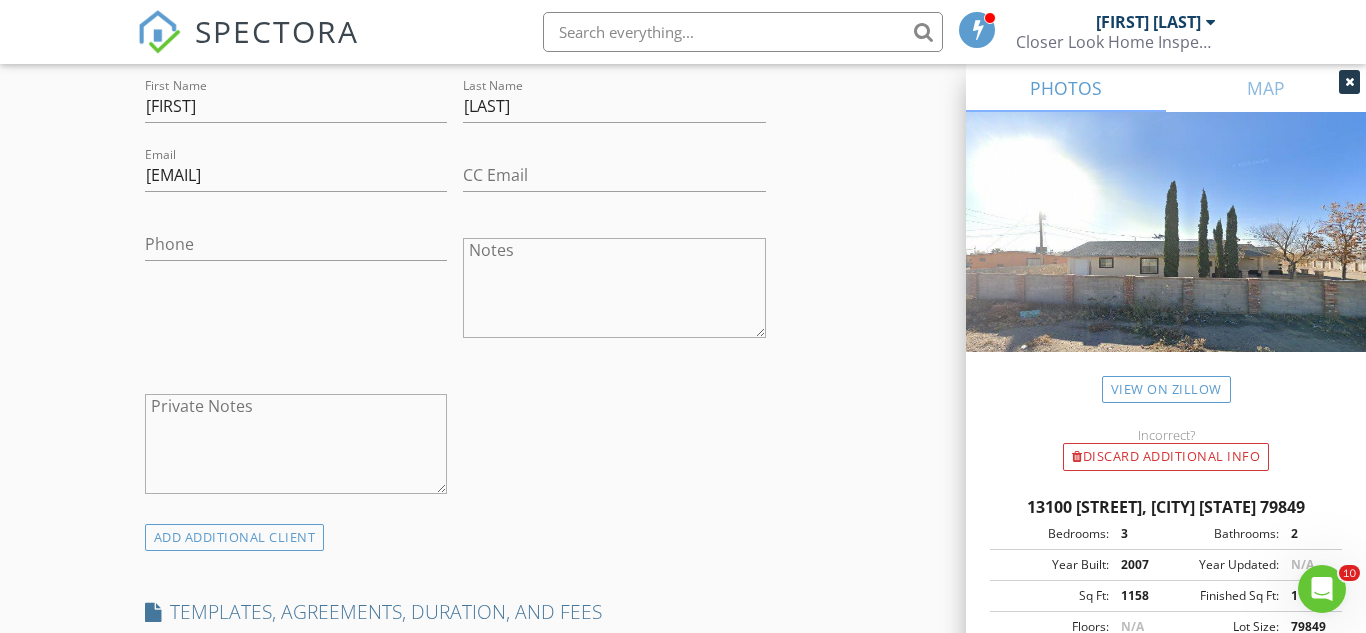 click on "INSPECTOR(S)
check_box   Asheigh Flores   PRIMARY   Asheigh Flores arrow_drop_down   check_box_outline_blank Asheigh Flores specifically requested
Date/Time
07/11/2025 9:00 AM
Location
Address Search       Address 13100 Violeta Ln   Unit   City San Elizario   State TX   Zip 79849   County El Paso     Square Feet 1158   Year Built 2007   Foundation arrow_drop_down     Asheigh Flores     15.3 miles     (31 minutes)
client
check_box Enable Client CC email for this inspection   Client Search     check_box_outline_blank Client is a Company/Organization     First Name Joaquin   Last Name Duran   Email DuranJack073@gmail.com   CC Email   Phone           Notes   Private Notes
ADD ADDITIONAL client
SERVICES
check_box_outline_blank   Essential Home Inspection   check_box" at bounding box center (683, 941) 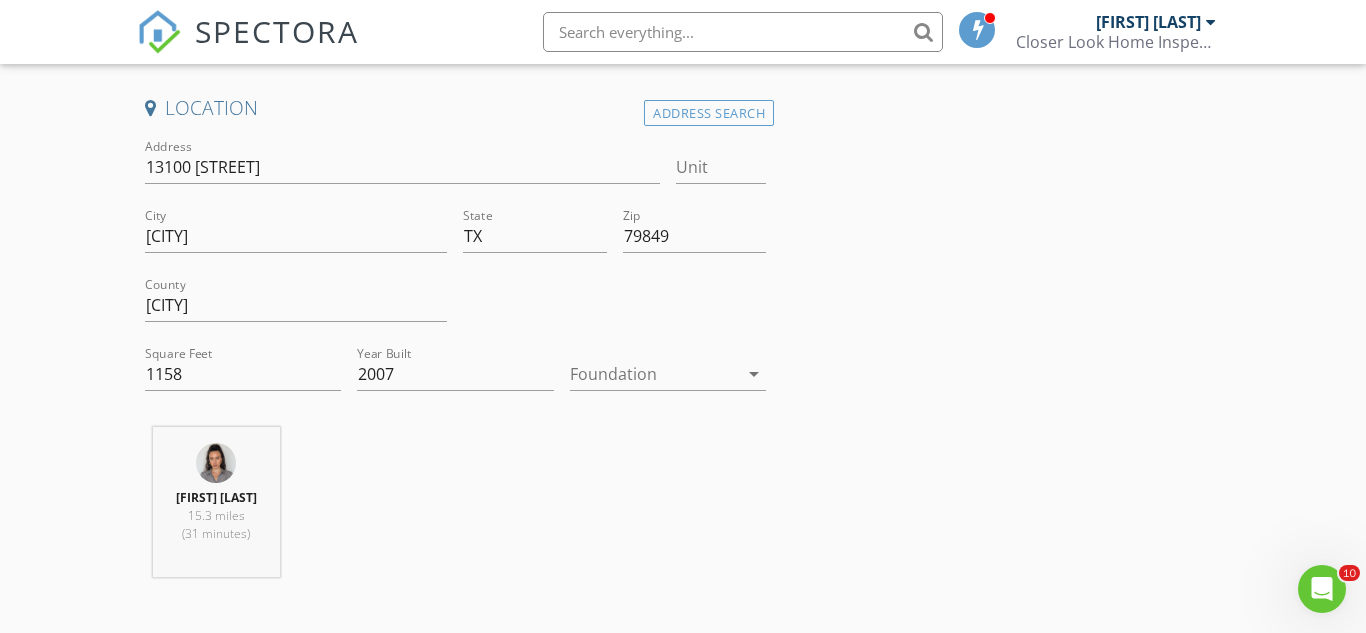scroll, scrollTop: 433, scrollLeft: 0, axis: vertical 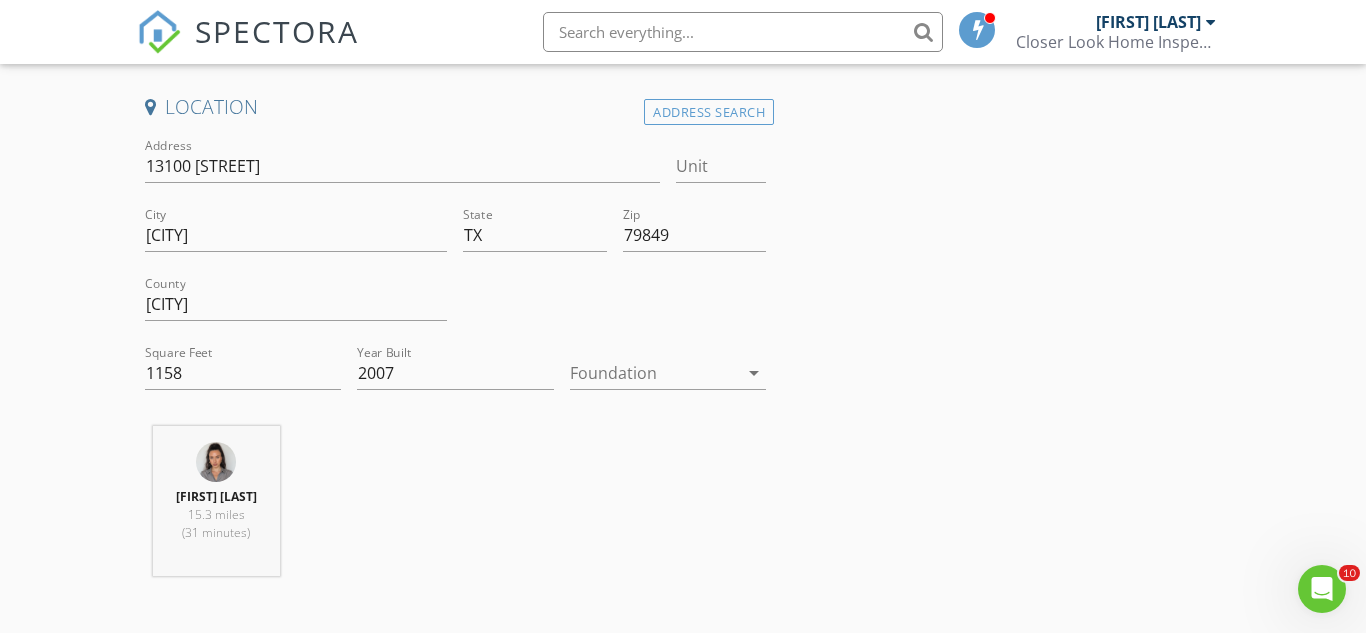 click at bounding box center (654, 373) 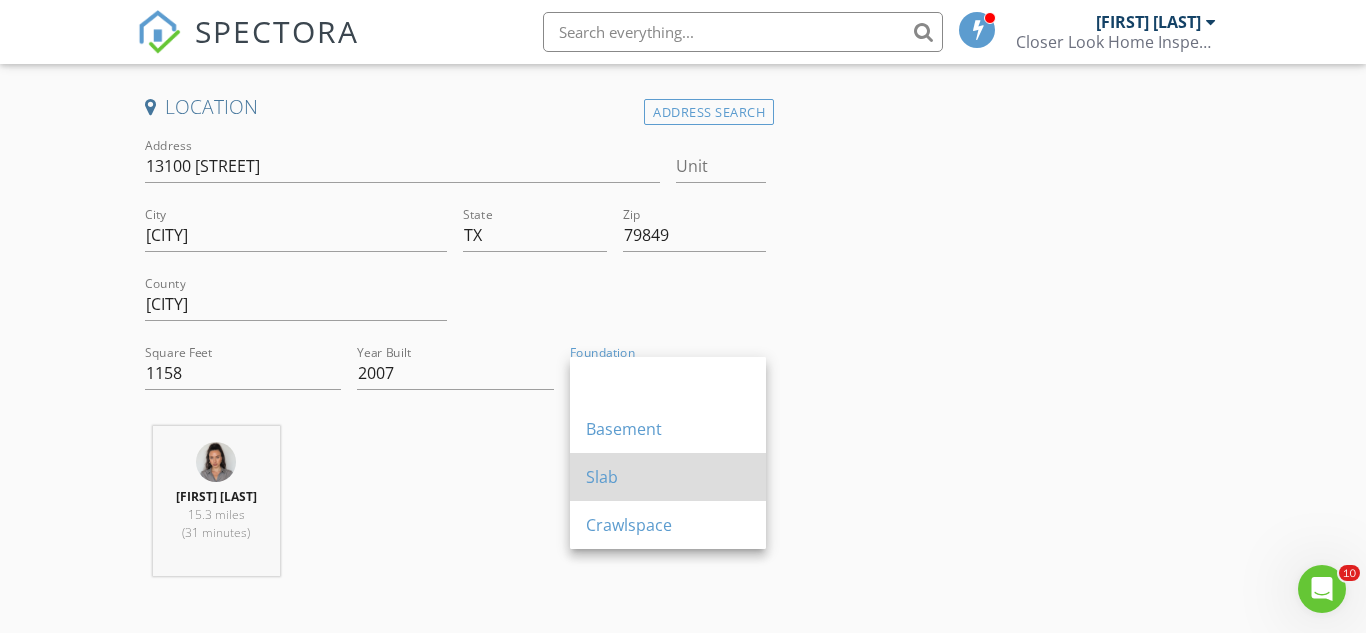 click on "Slab" at bounding box center (668, 381) 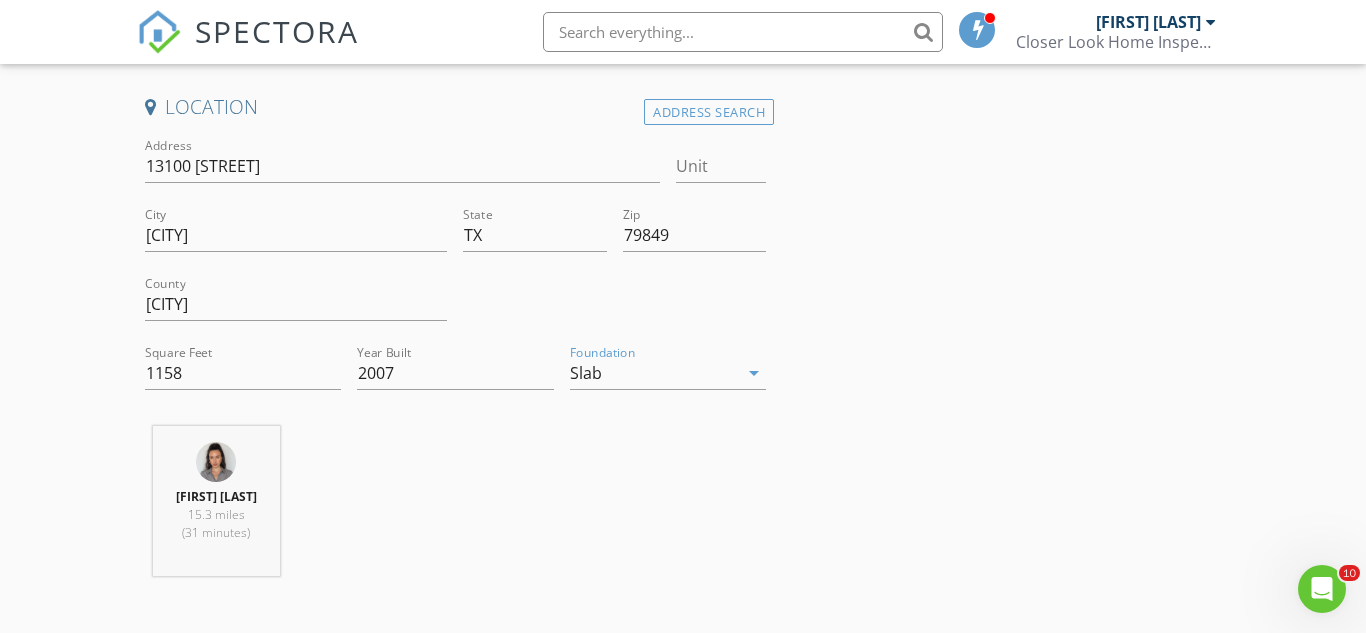 click on "Asheigh Flores     15.3 miles     (31 minutes)" at bounding box center (455, 509) 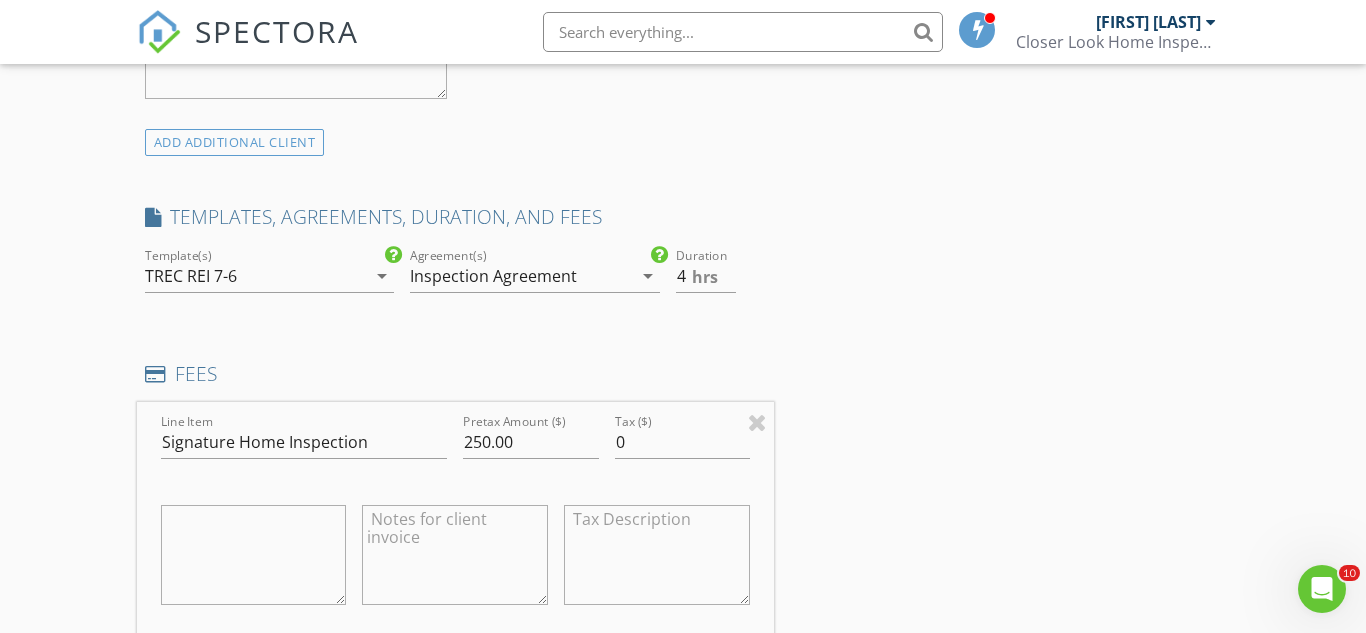scroll, scrollTop: 1563, scrollLeft: 0, axis: vertical 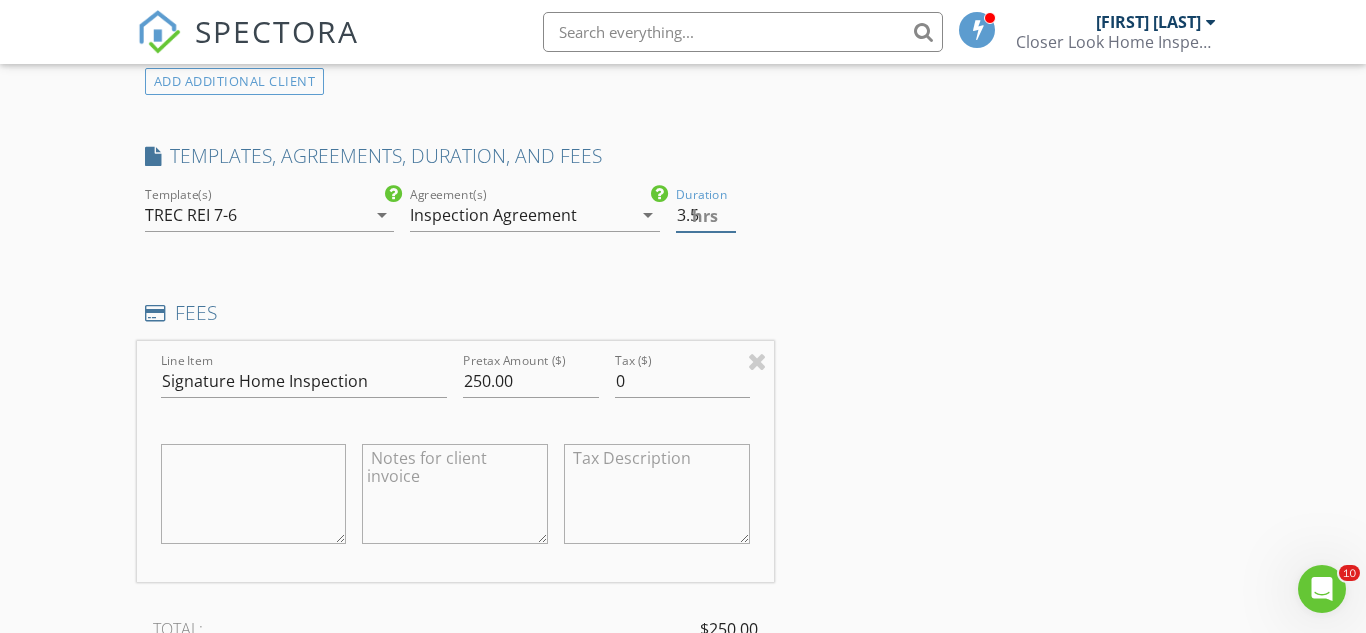 click on "3.5" at bounding box center (706, 215) 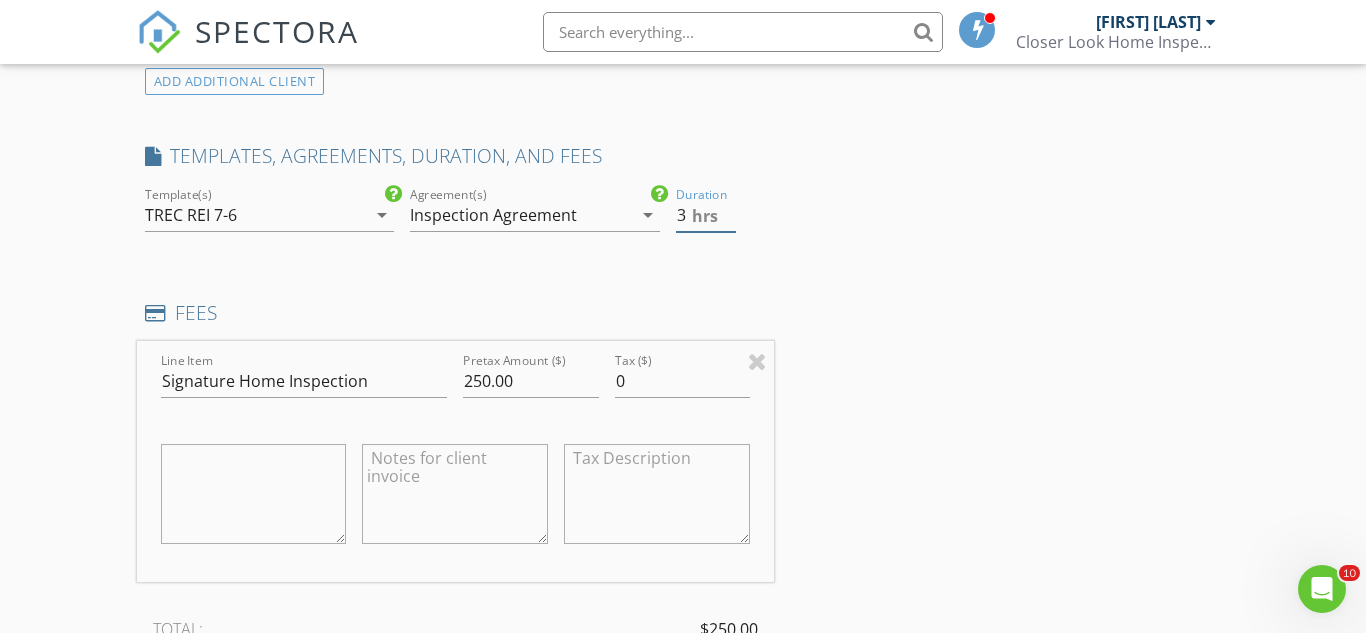 click on "3" at bounding box center (706, 215) 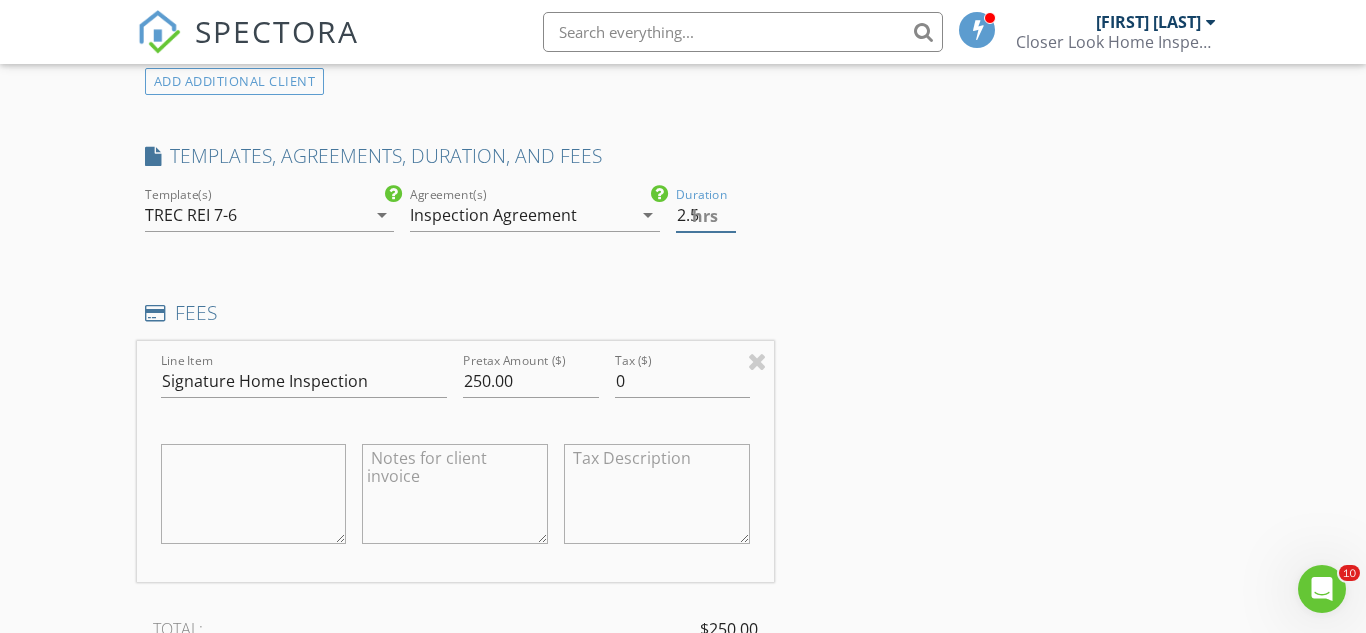 type on "2.5" 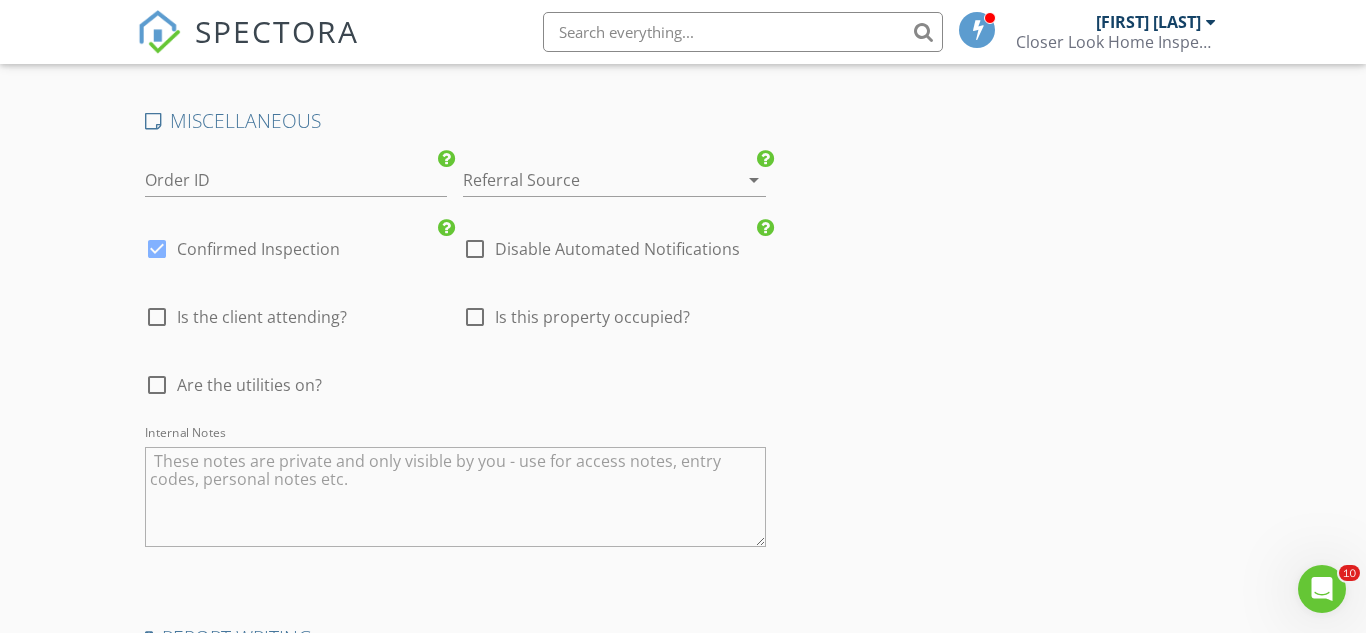 scroll, scrollTop: 2993, scrollLeft: 0, axis: vertical 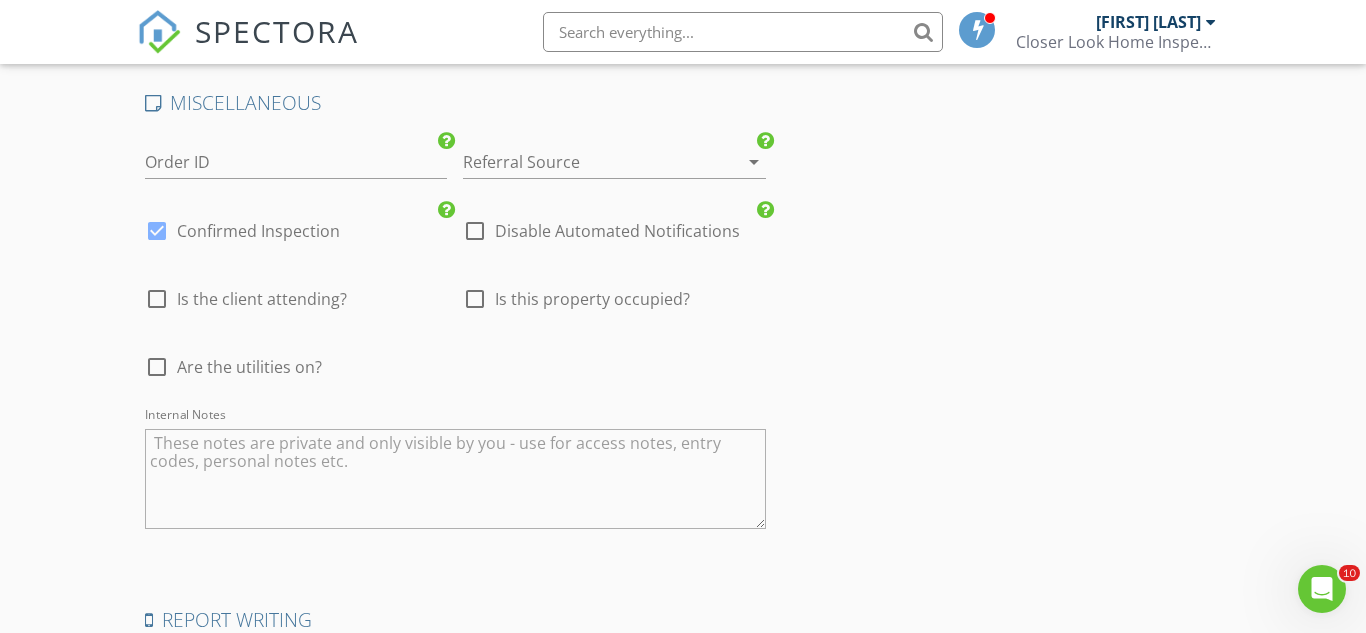 click at bounding box center [157, 299] 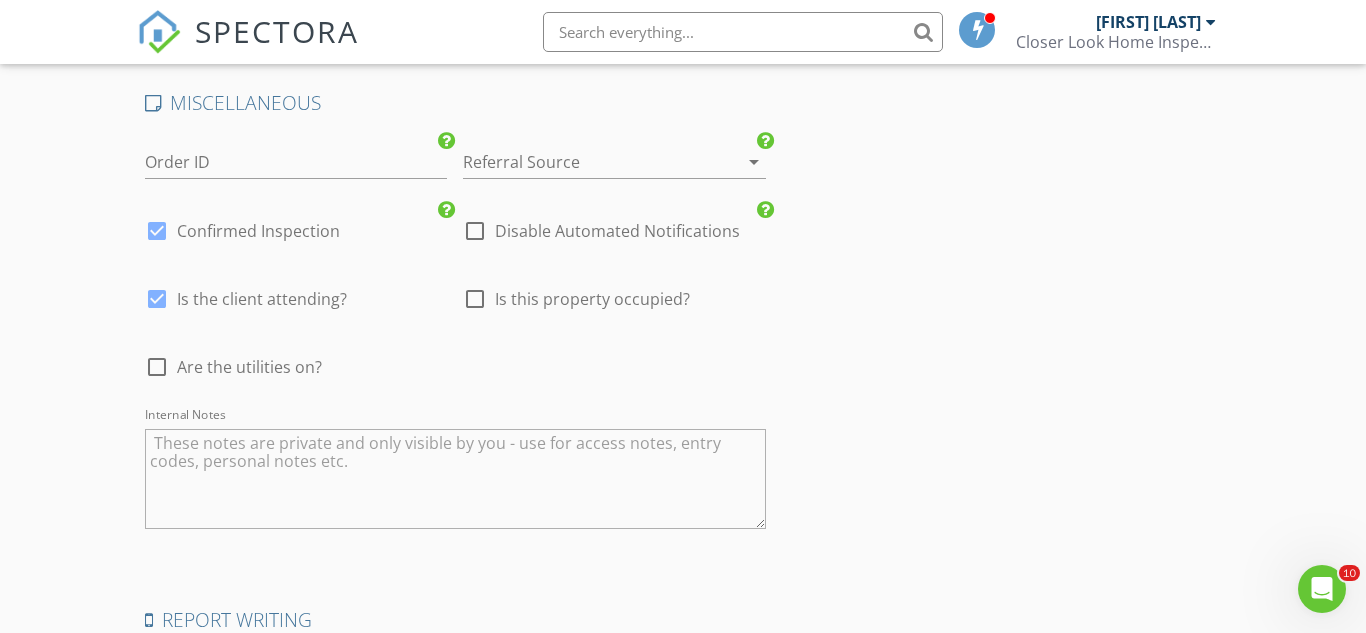 click at bounding box center [157, 299] 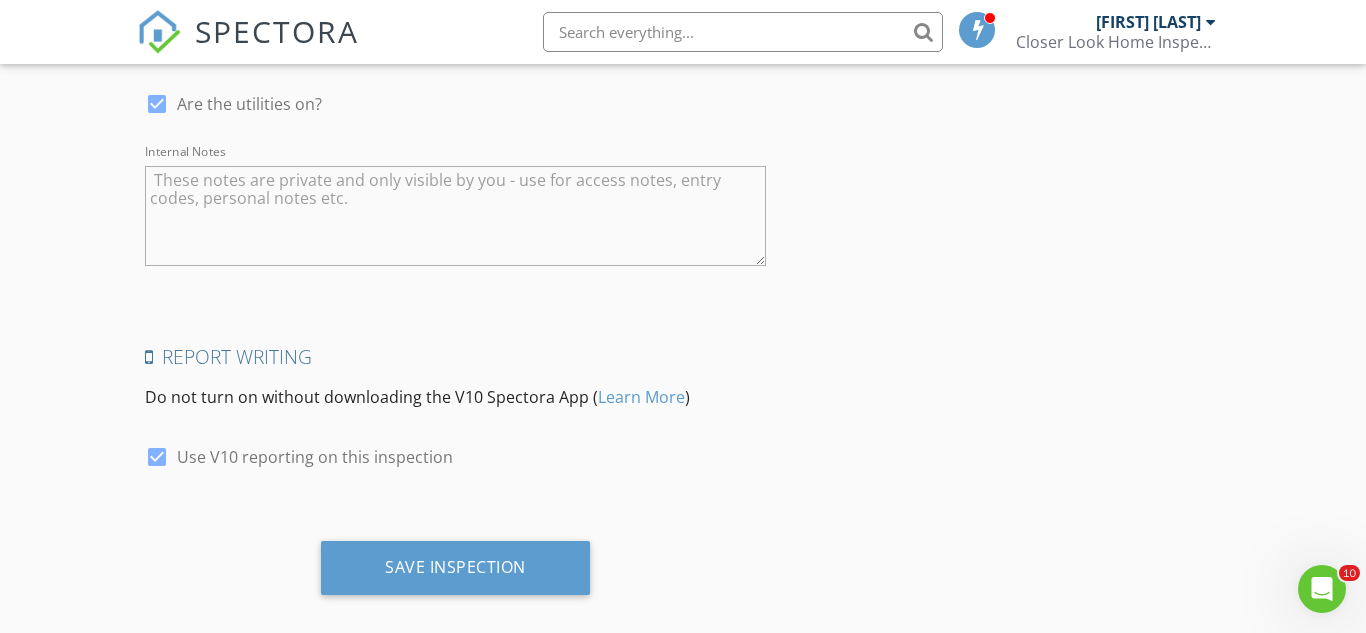 scroll, scrollTop: 3281, scrollLeft: 0, axis: vertical 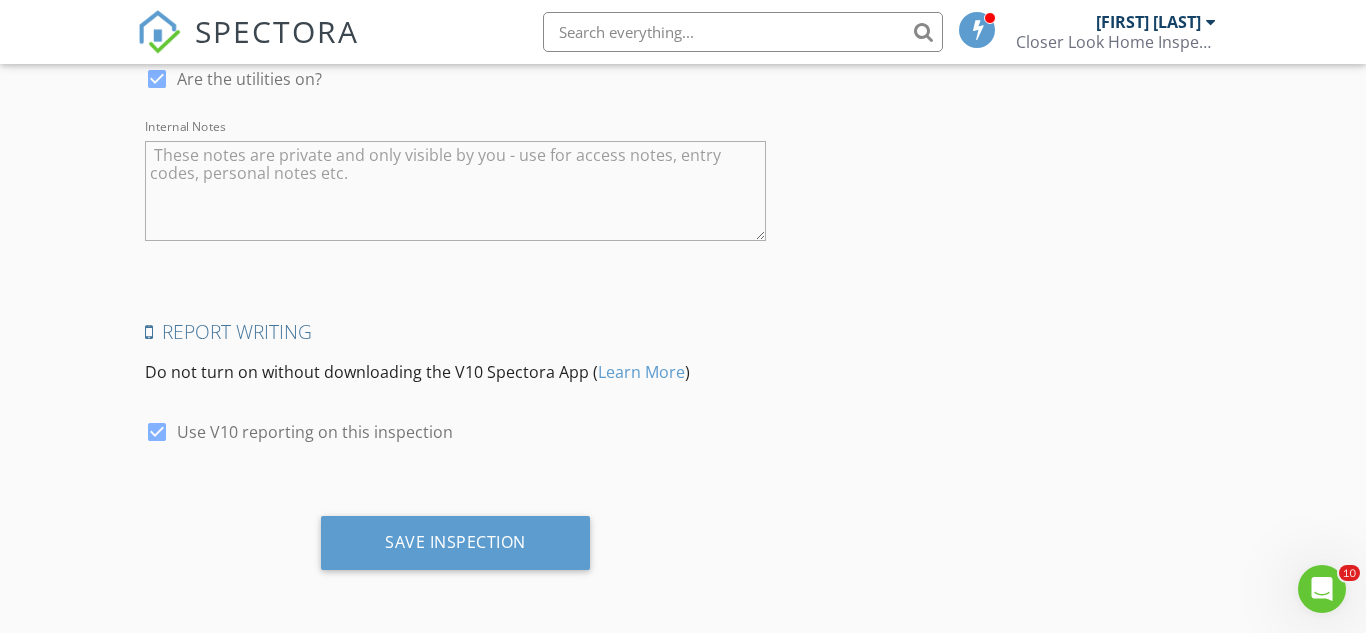 click on "Save Inspection" at bounding box center (455, 550) 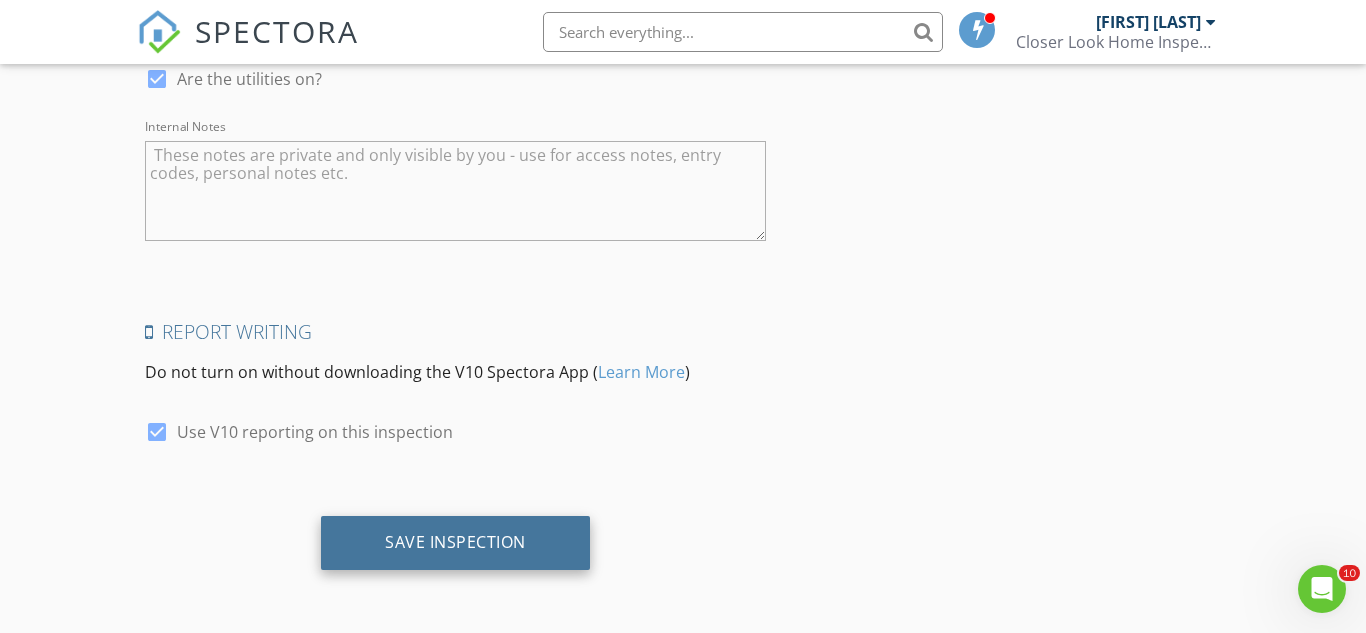 click on "Save Inspection" at bounding box center [455, 542] 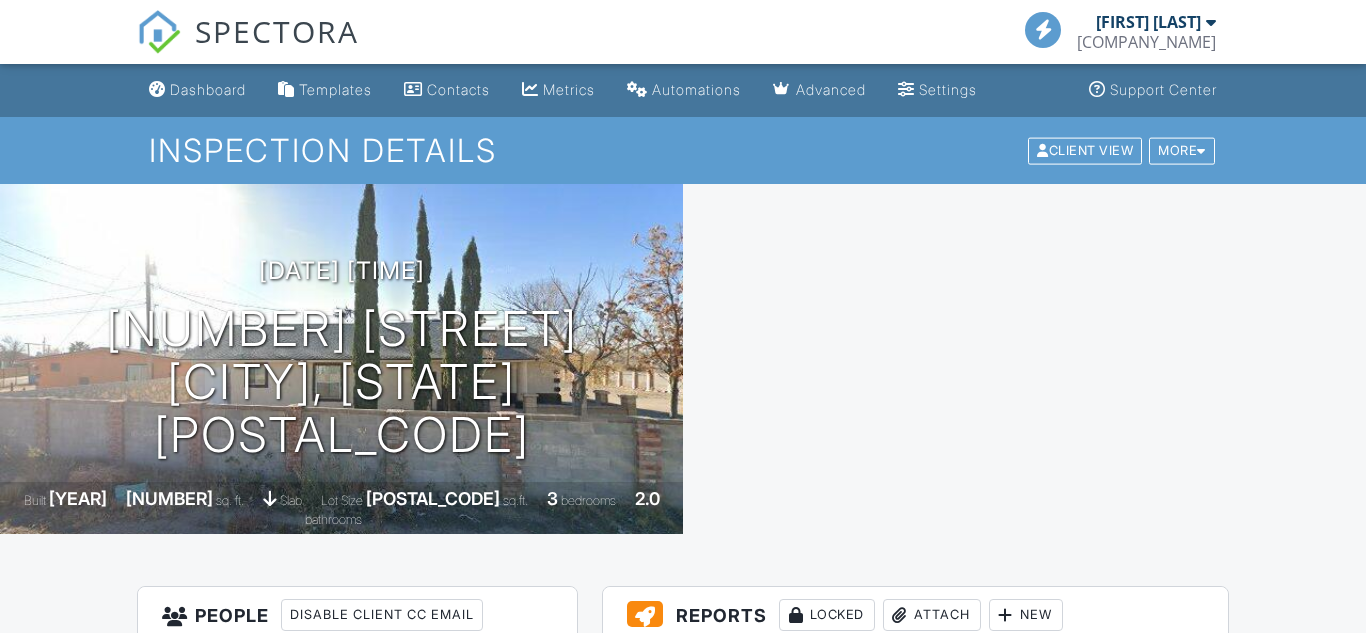 scroll, scrollTop: 0, scrollLeft: 0, axis: both 